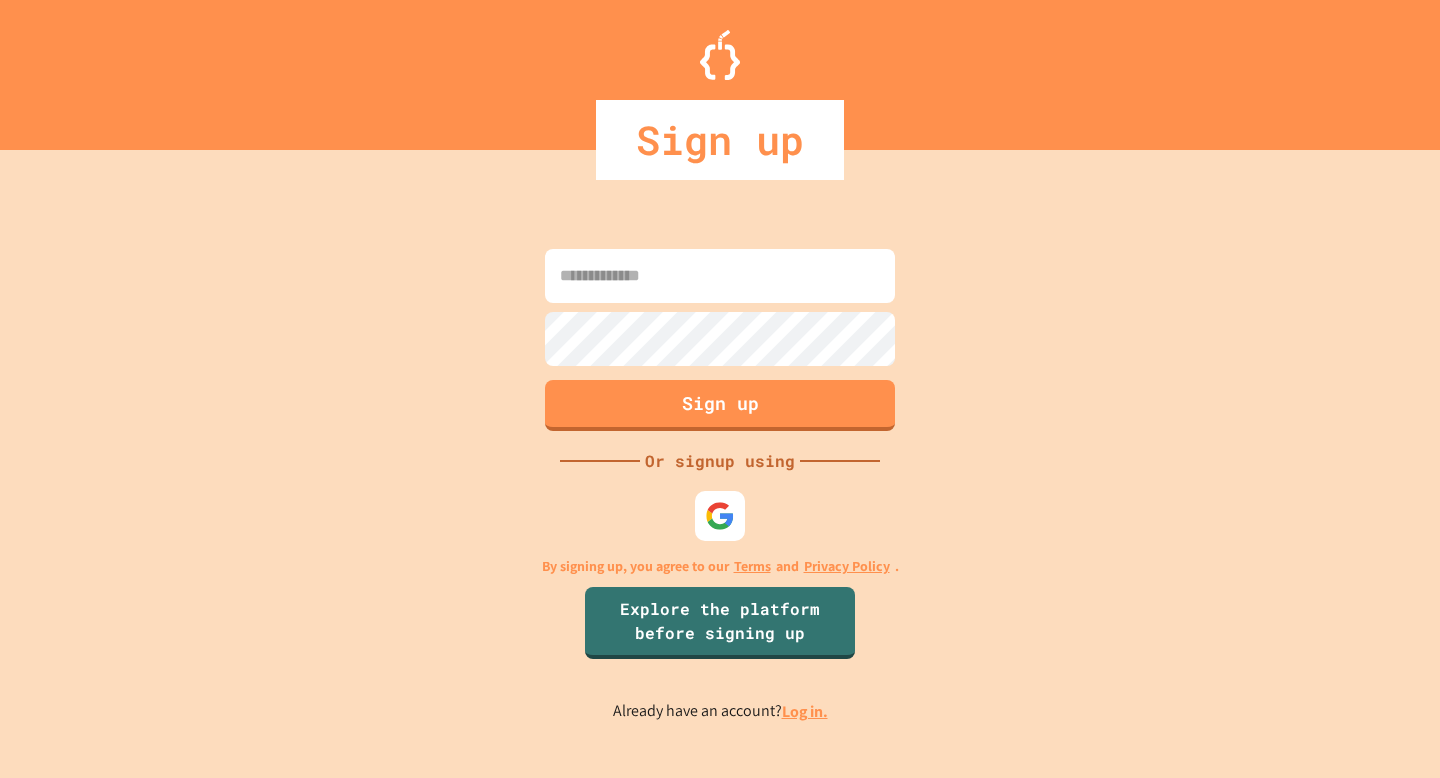 scroll, scrollTop: 0, scrollLeft: 0, axis: both 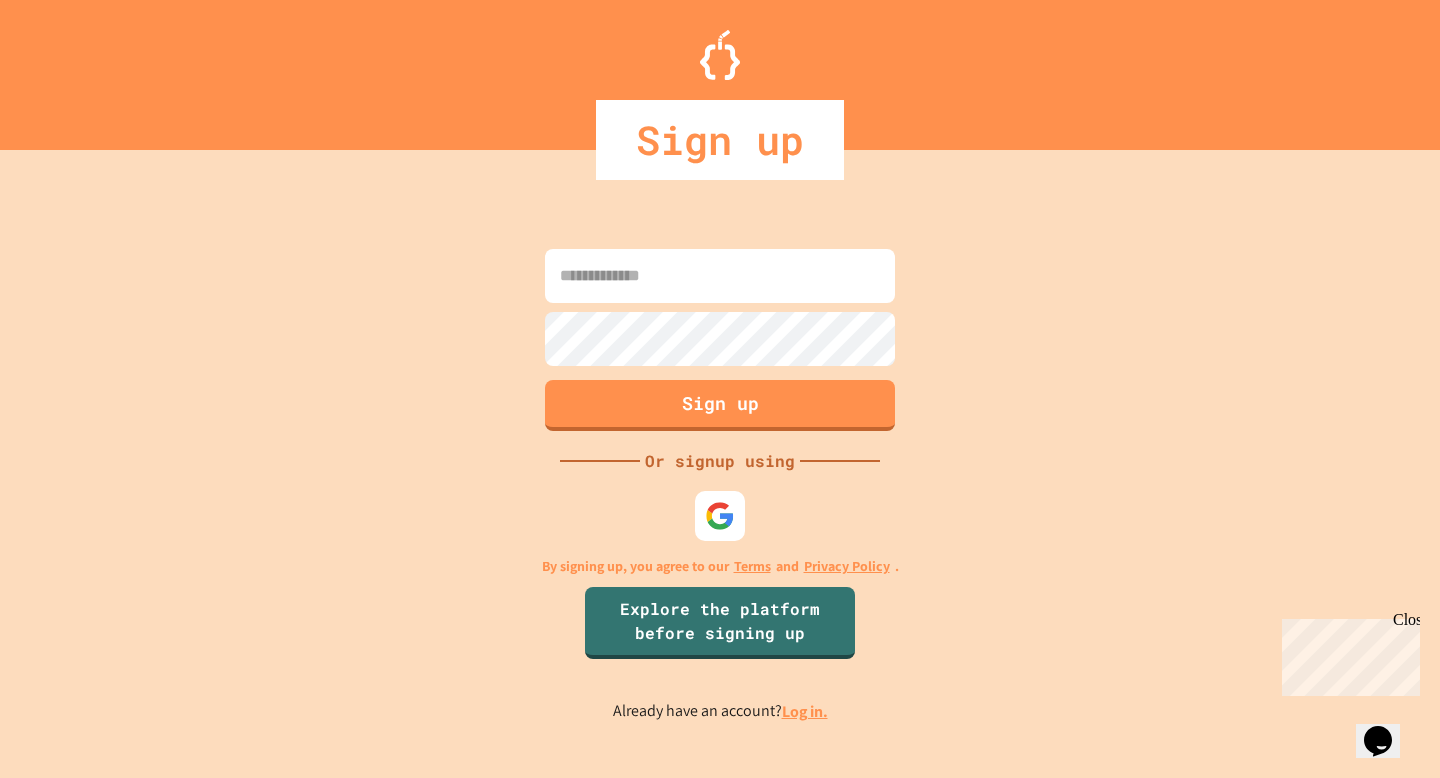click at bounding box center [720, 276] 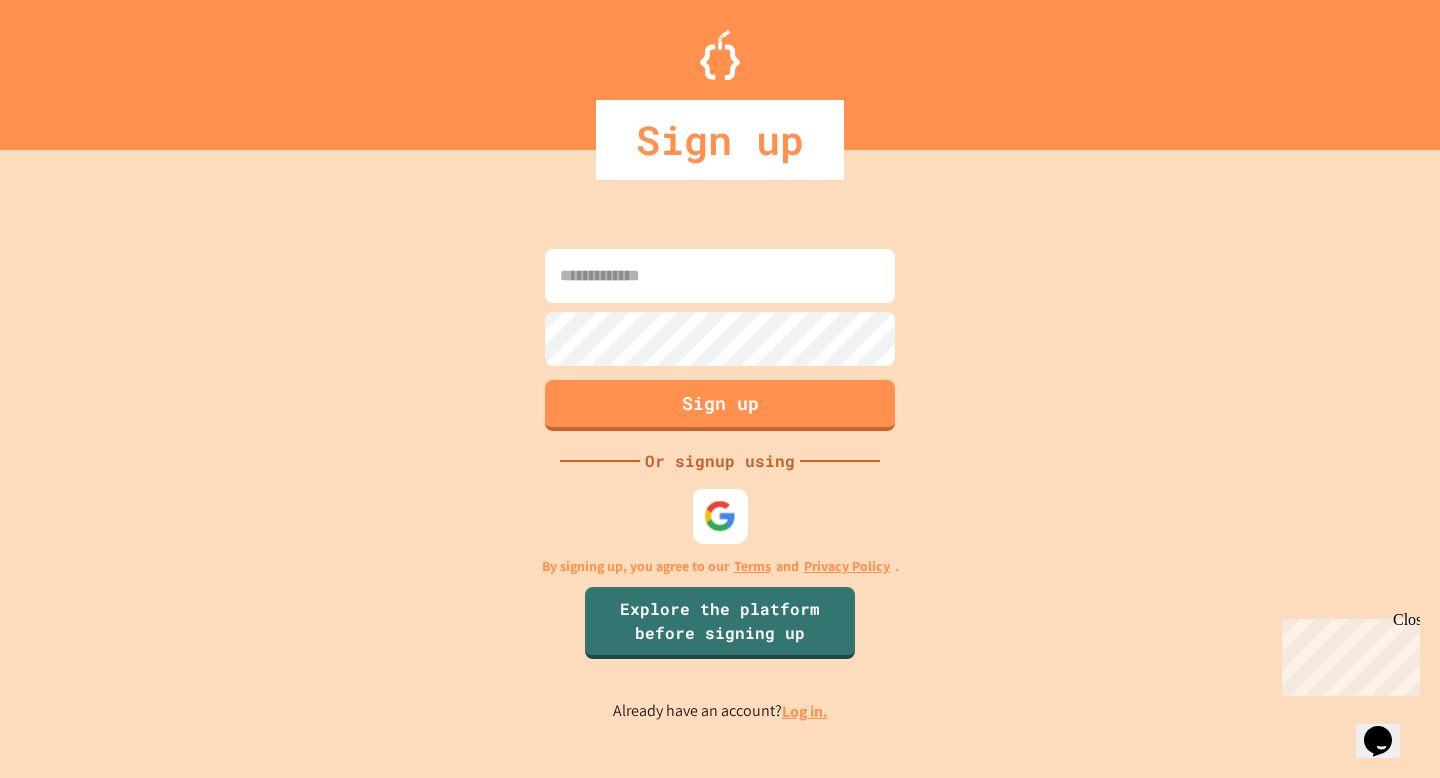 click at bounding box center (720, 516) 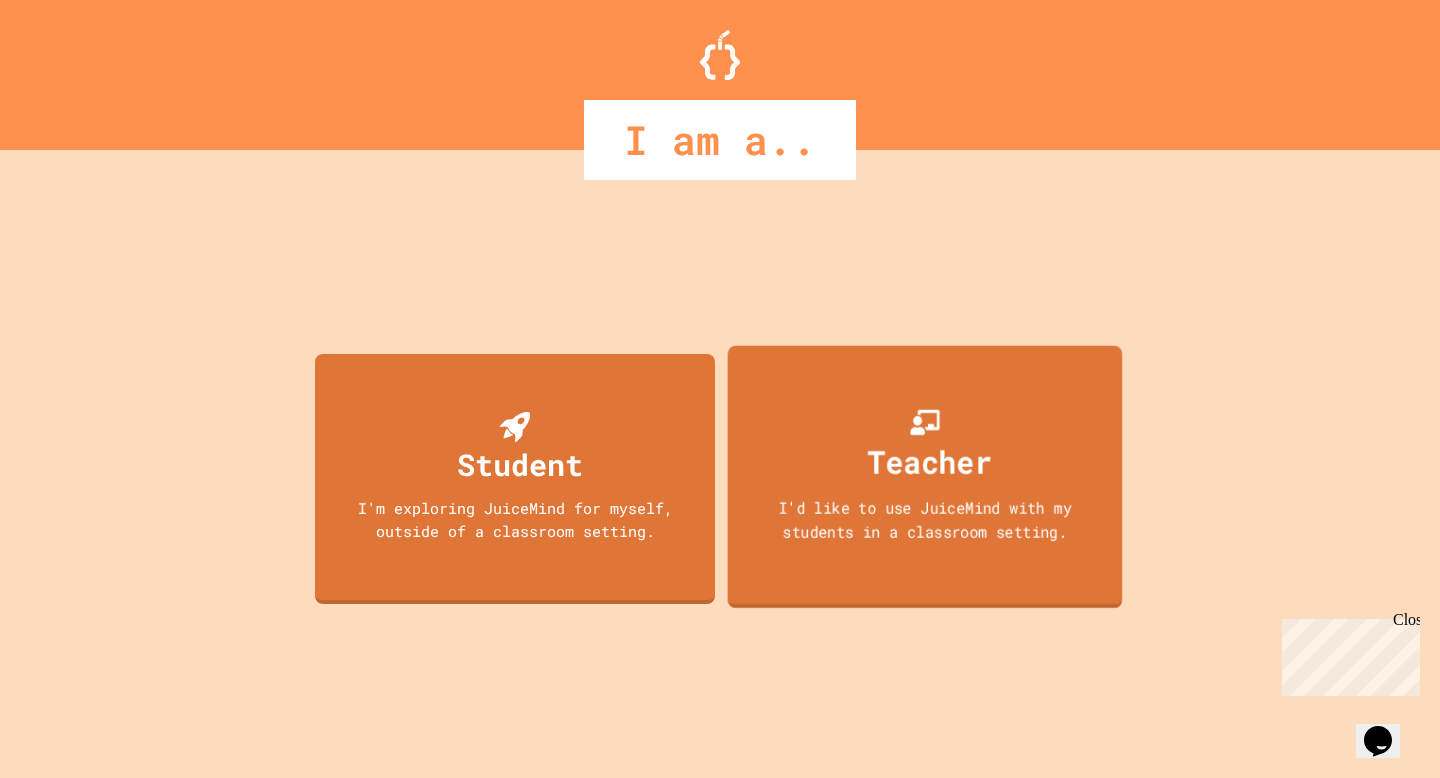 click on "I'd like to use JuiceMind with my students in a classroom setting." at bounding box center [924, 519] 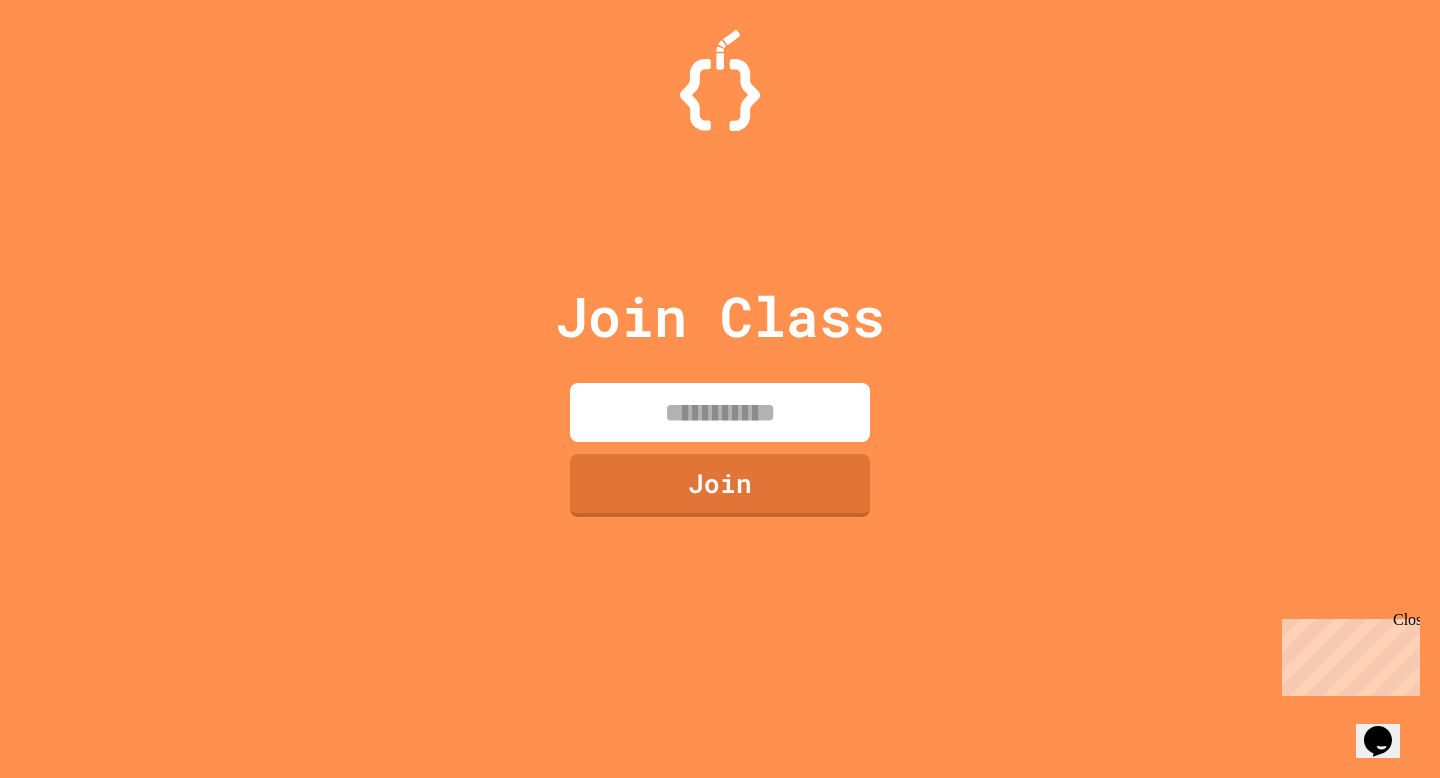 click at bounding box center (720, 412) 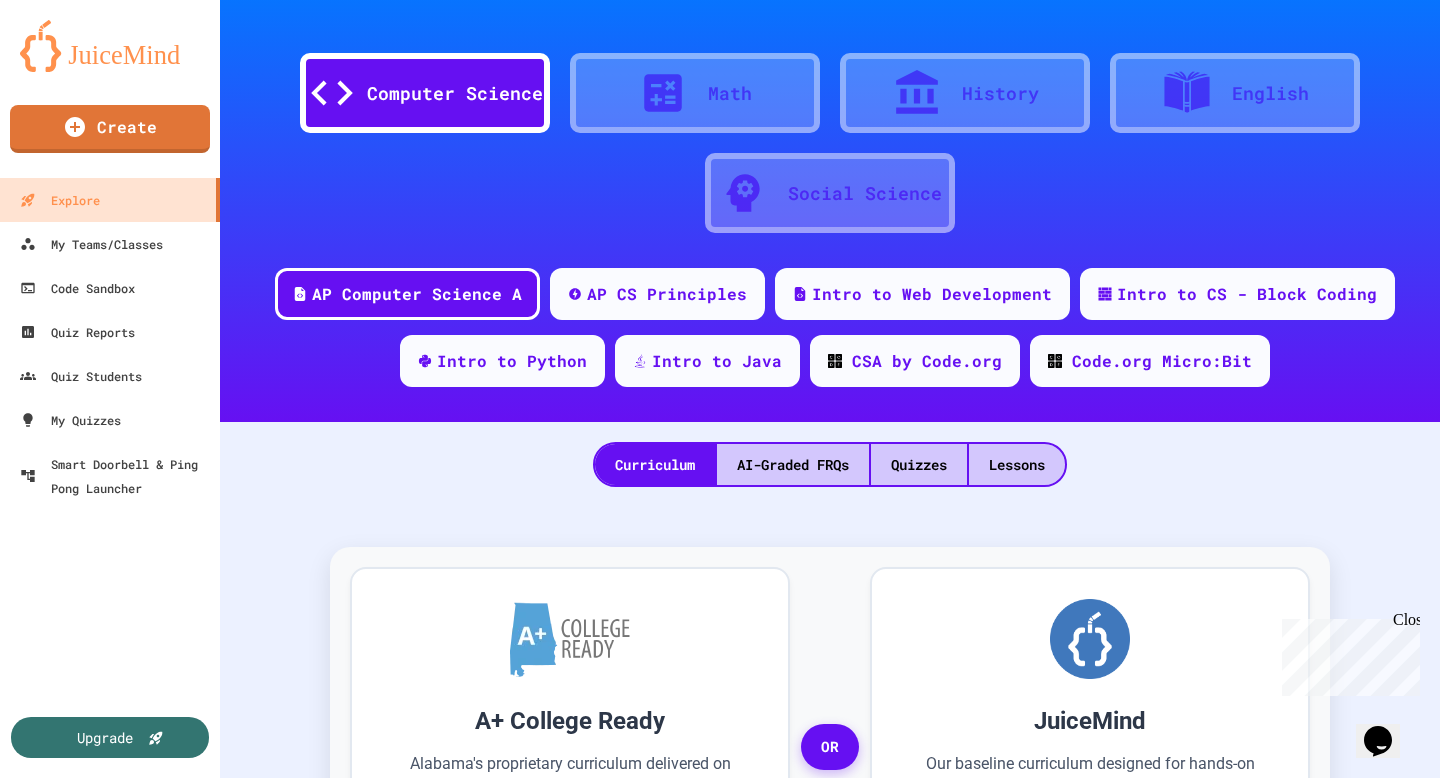 scroll, scrollTop: 0, scrollLeft: 0, axis: both 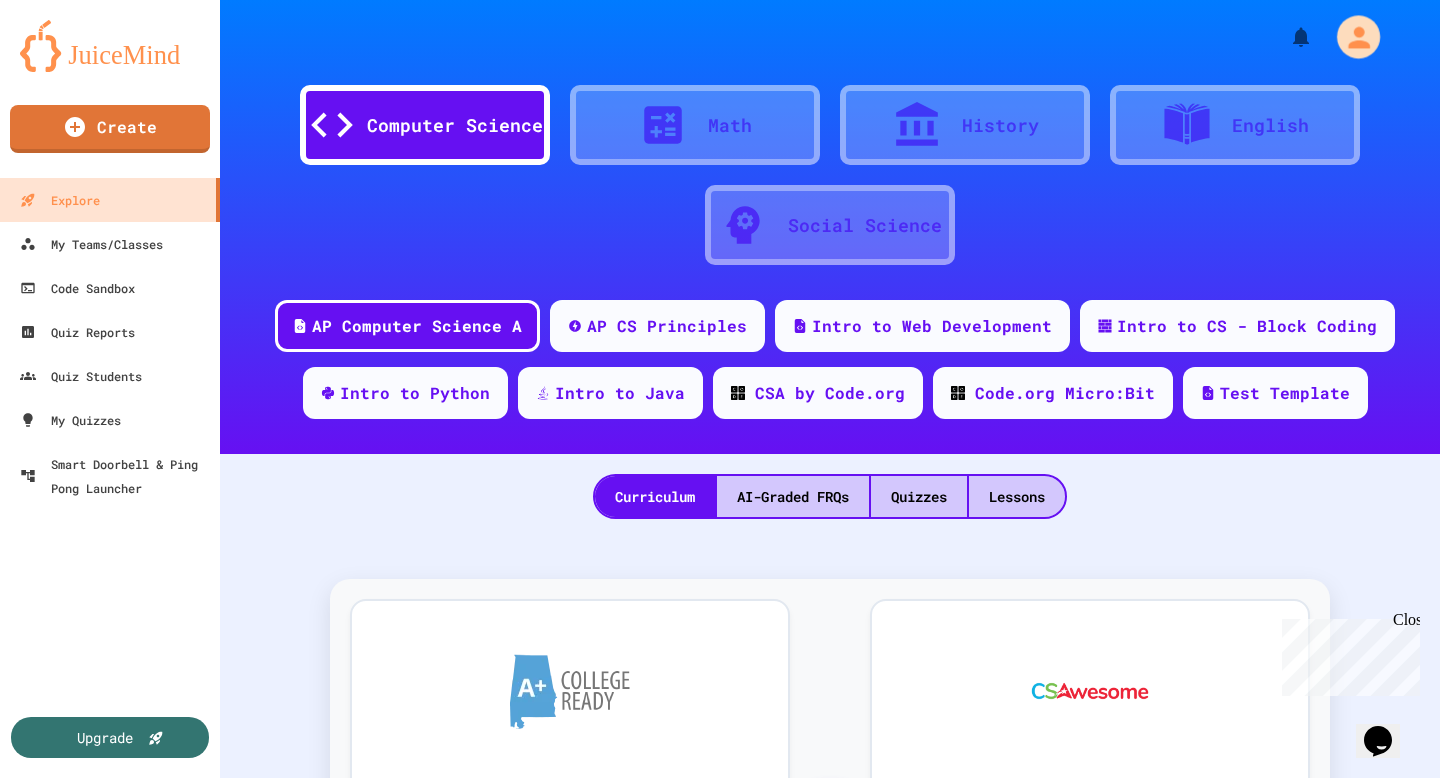 click 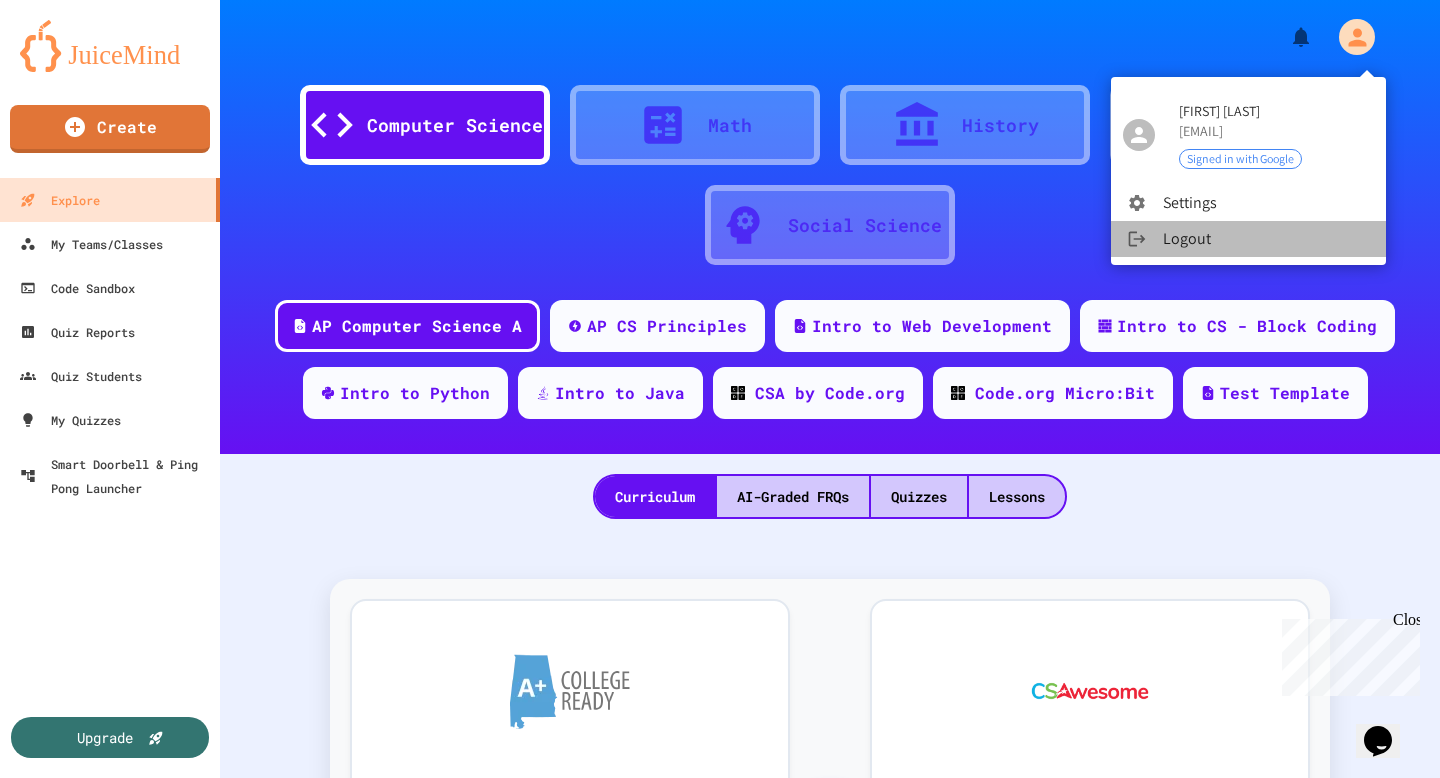 click on "Logout" at bounding box center [1248, 239] 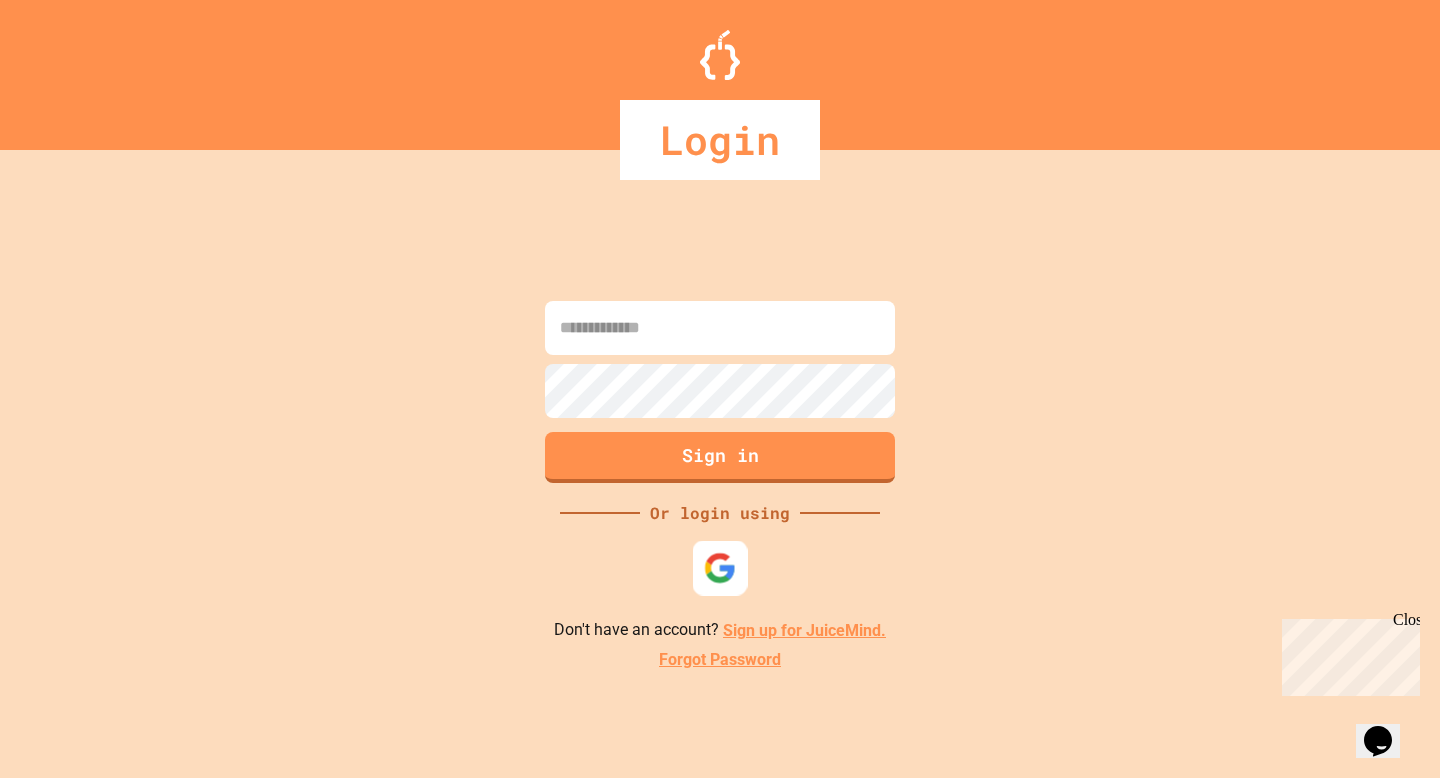 click at bounding box center (720, 568) 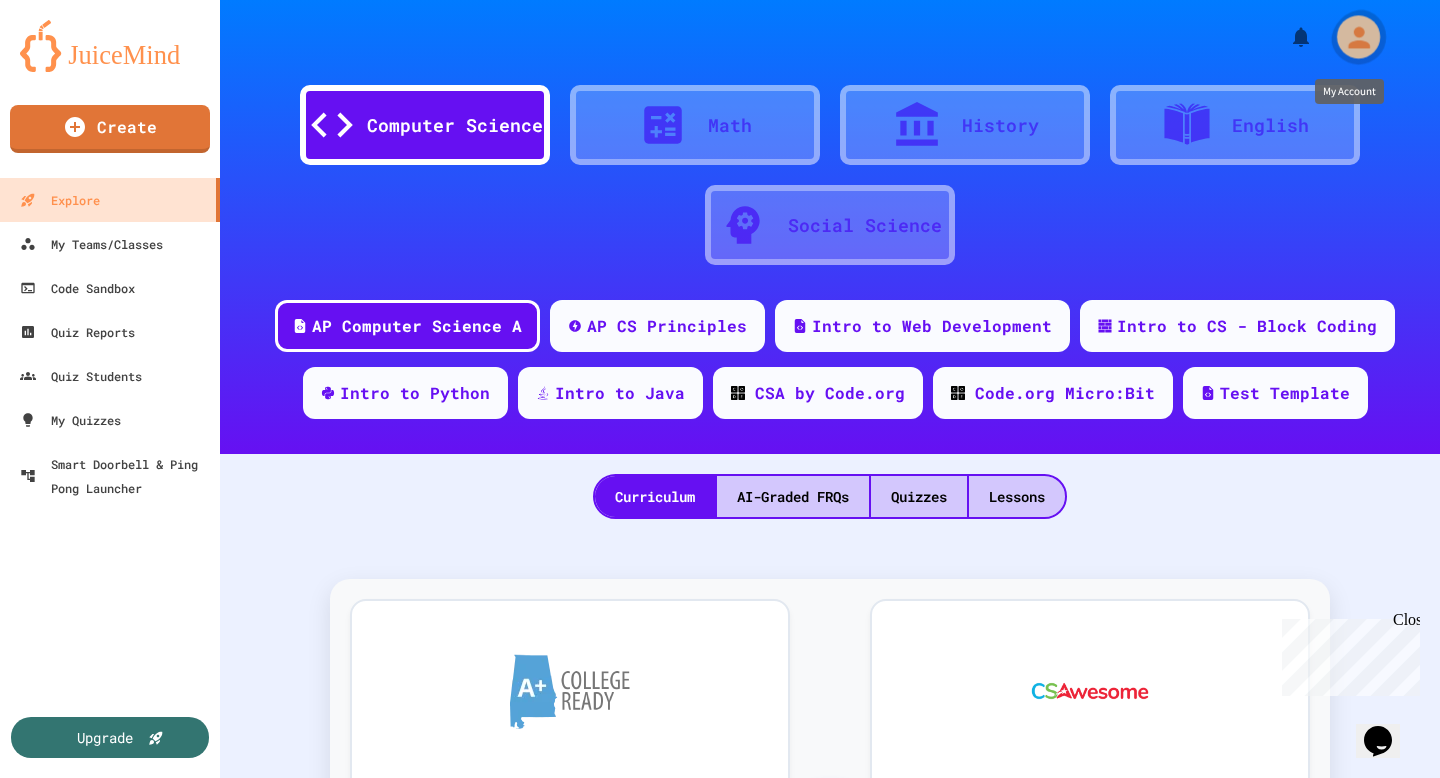 click 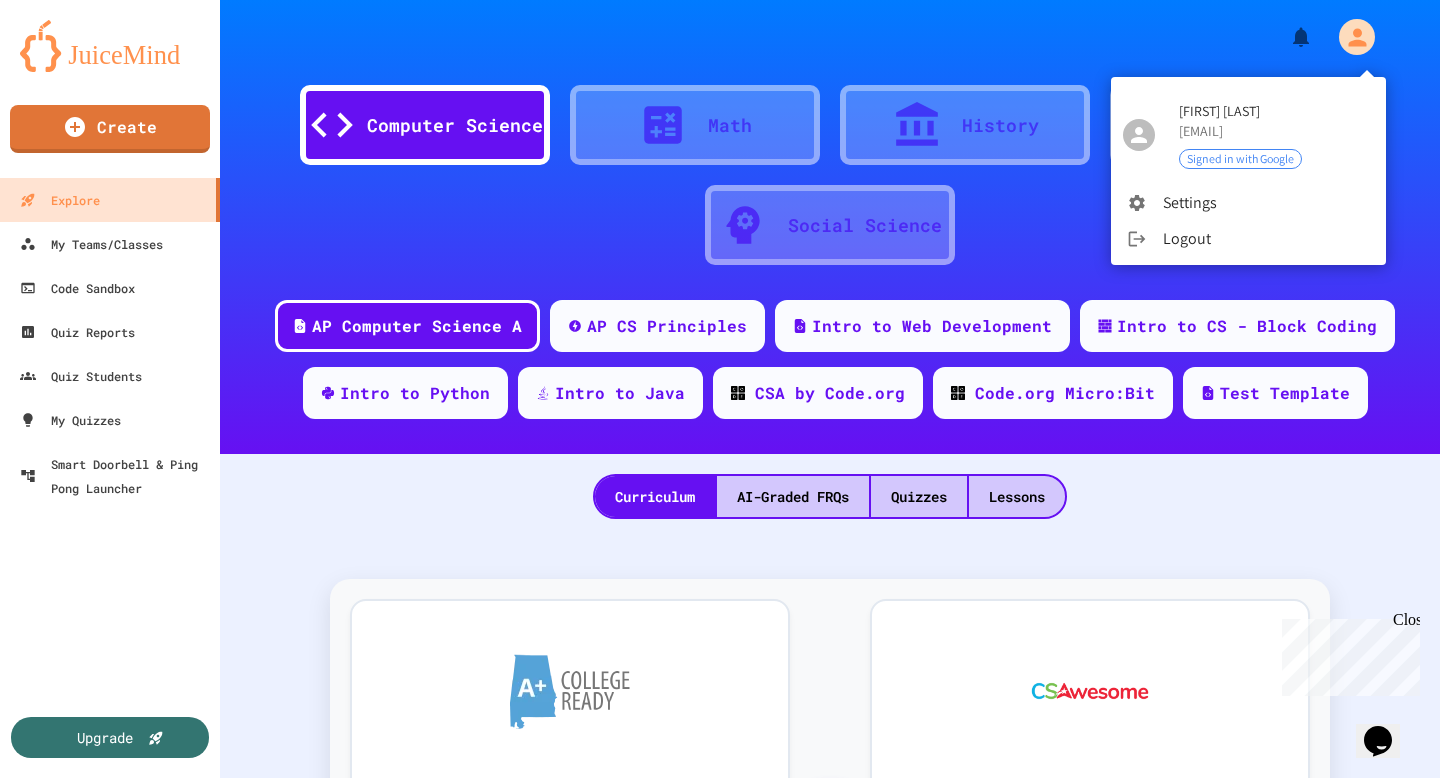 click at bounding box center (720, 389) 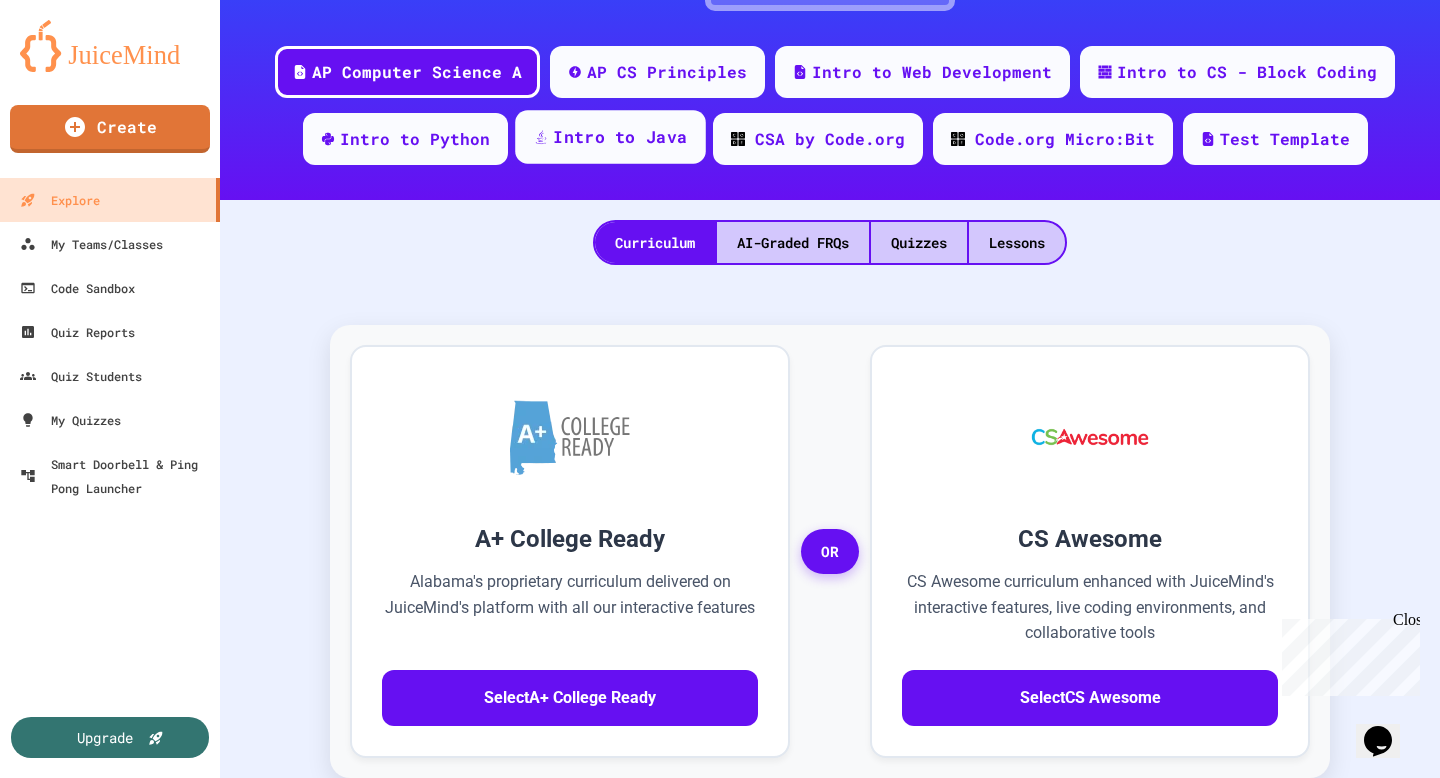 scroll, scrollTop: 251, scrollLeft: 0, axis: vertical 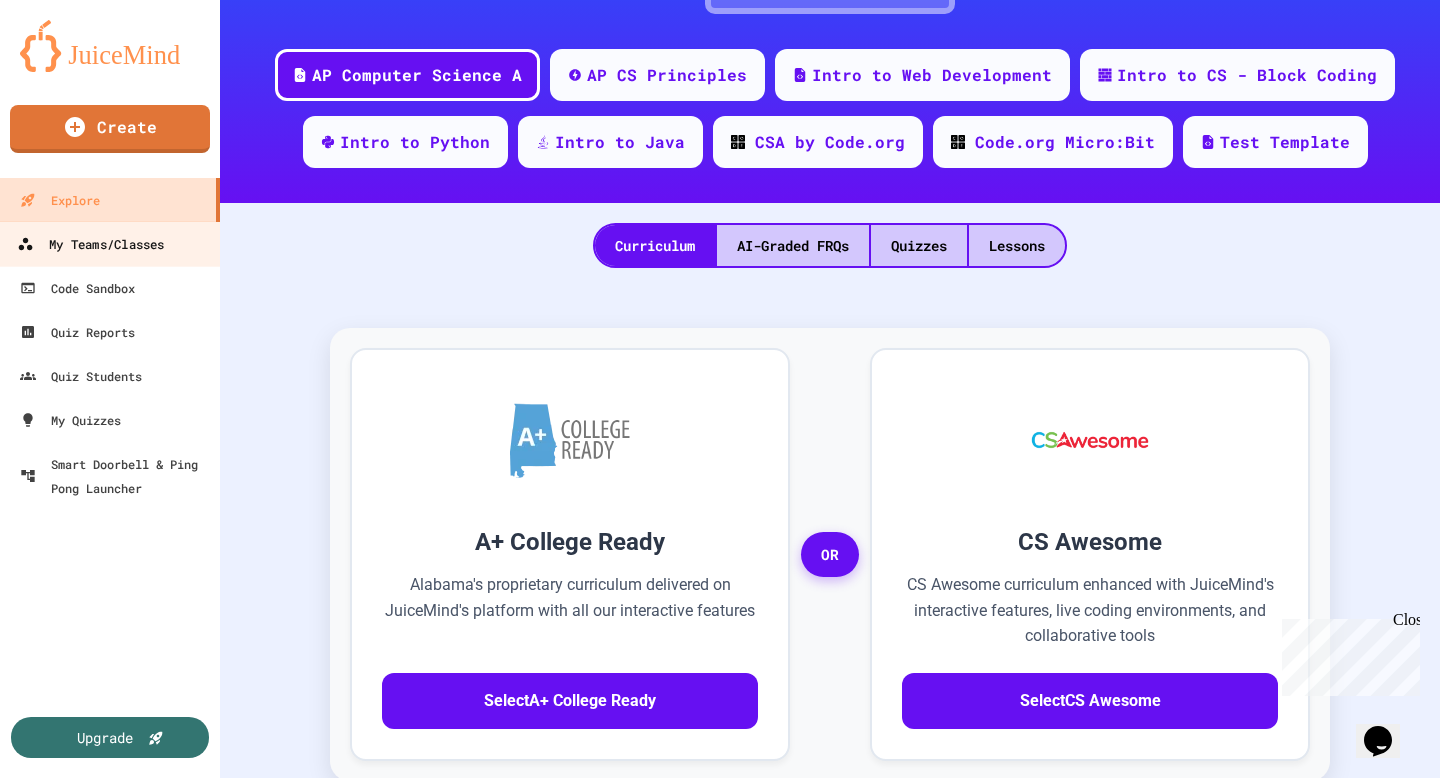 click on "My Teams/Classes" at bounding box center [90, 244] 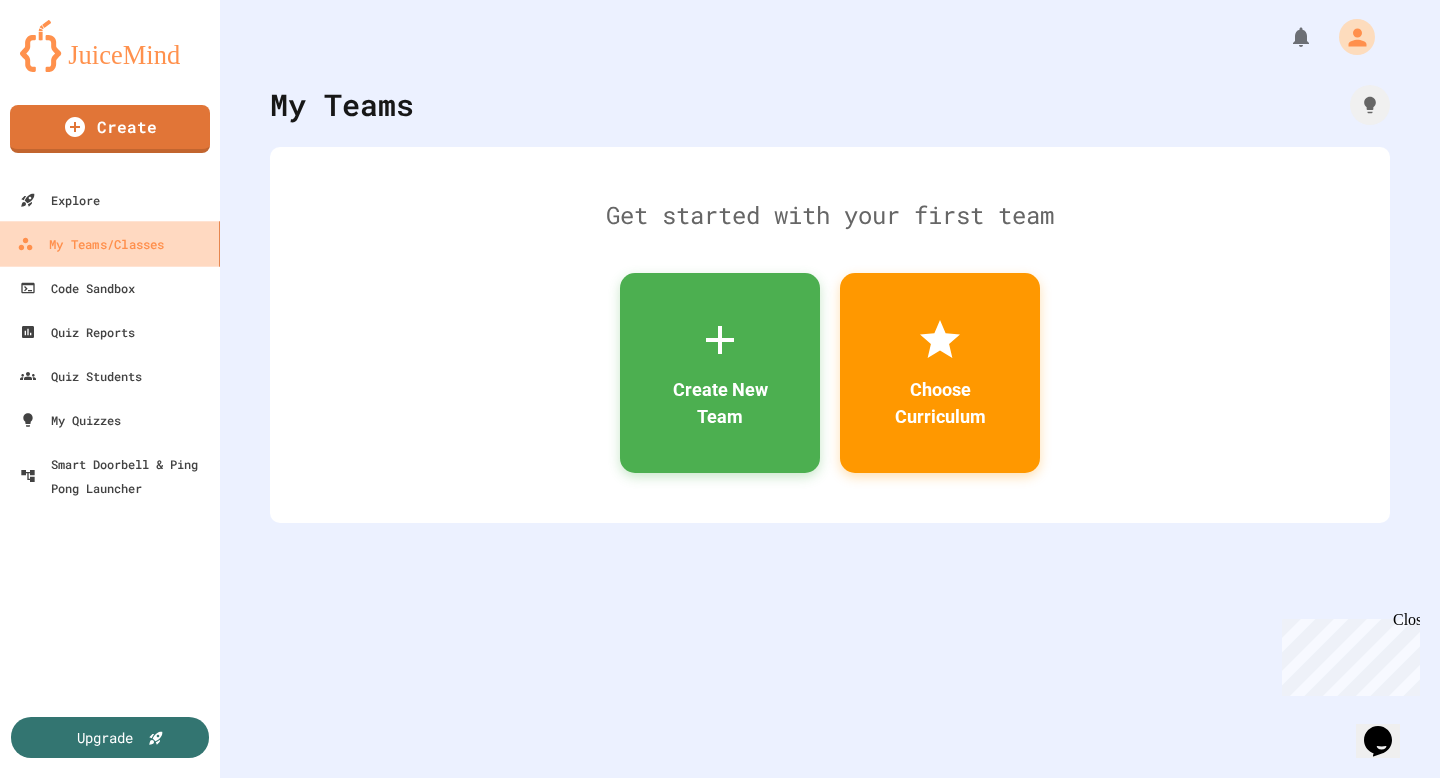scroll, scrollTop: 0, scrollLeft: 0, axis: both 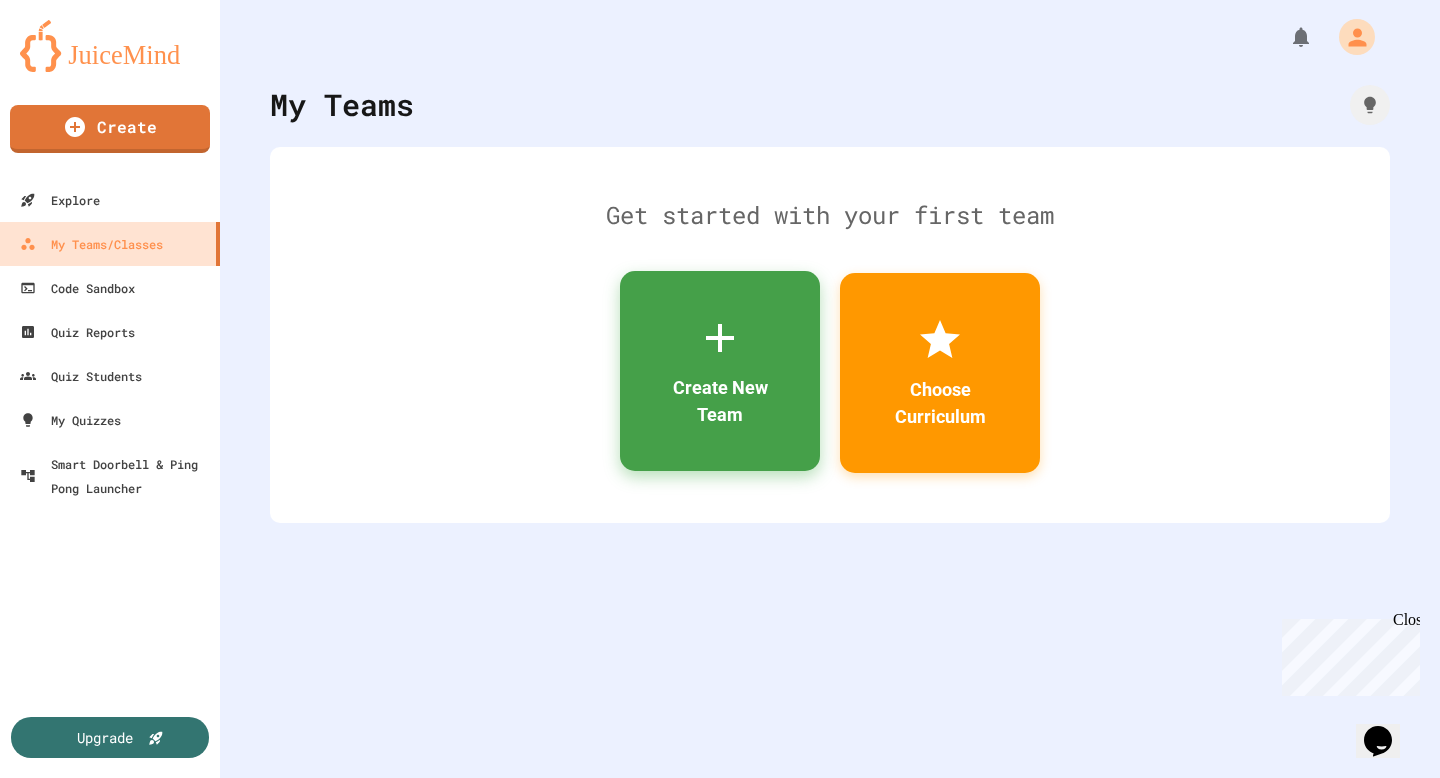 click 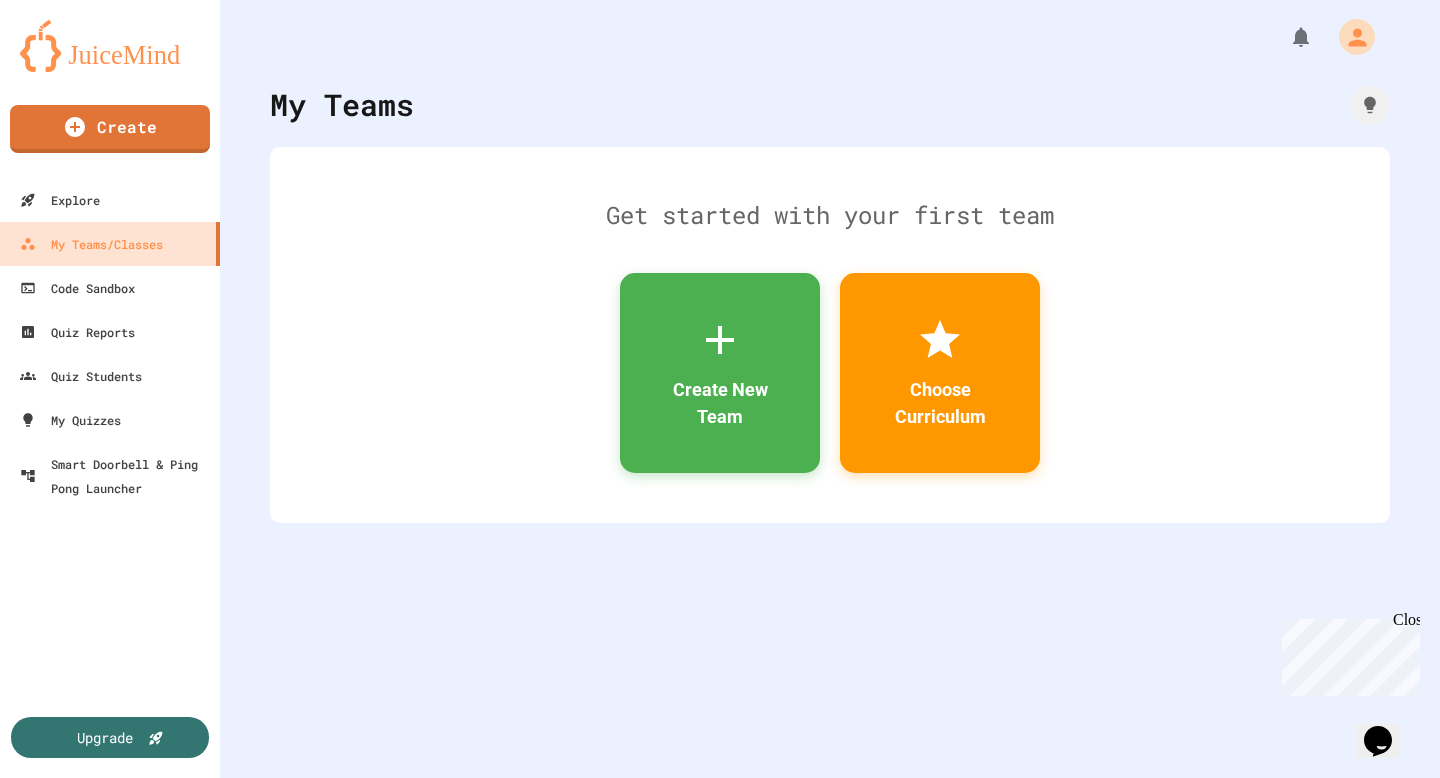 click at bounding box center (720, 980) 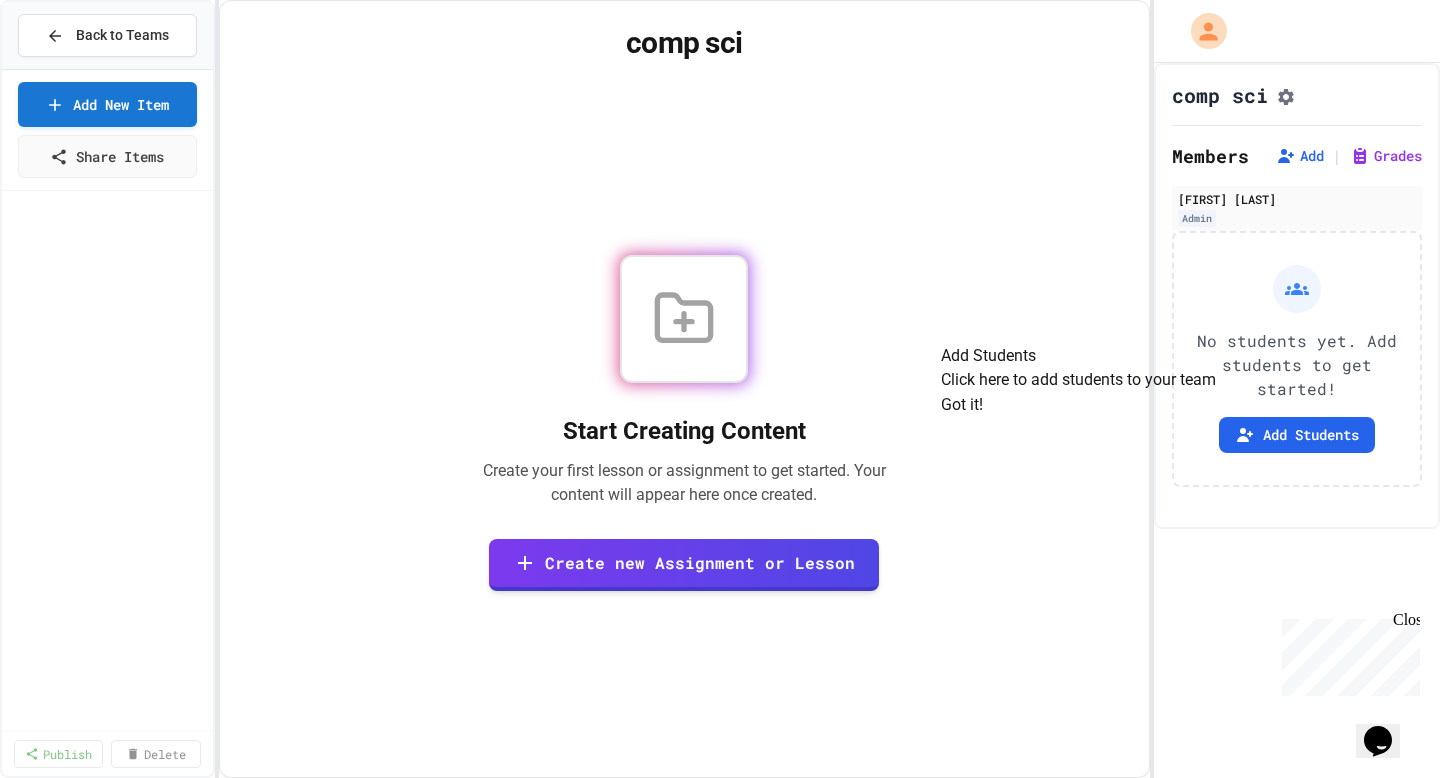 click on "Got it!" at bounding box center [962, 405] 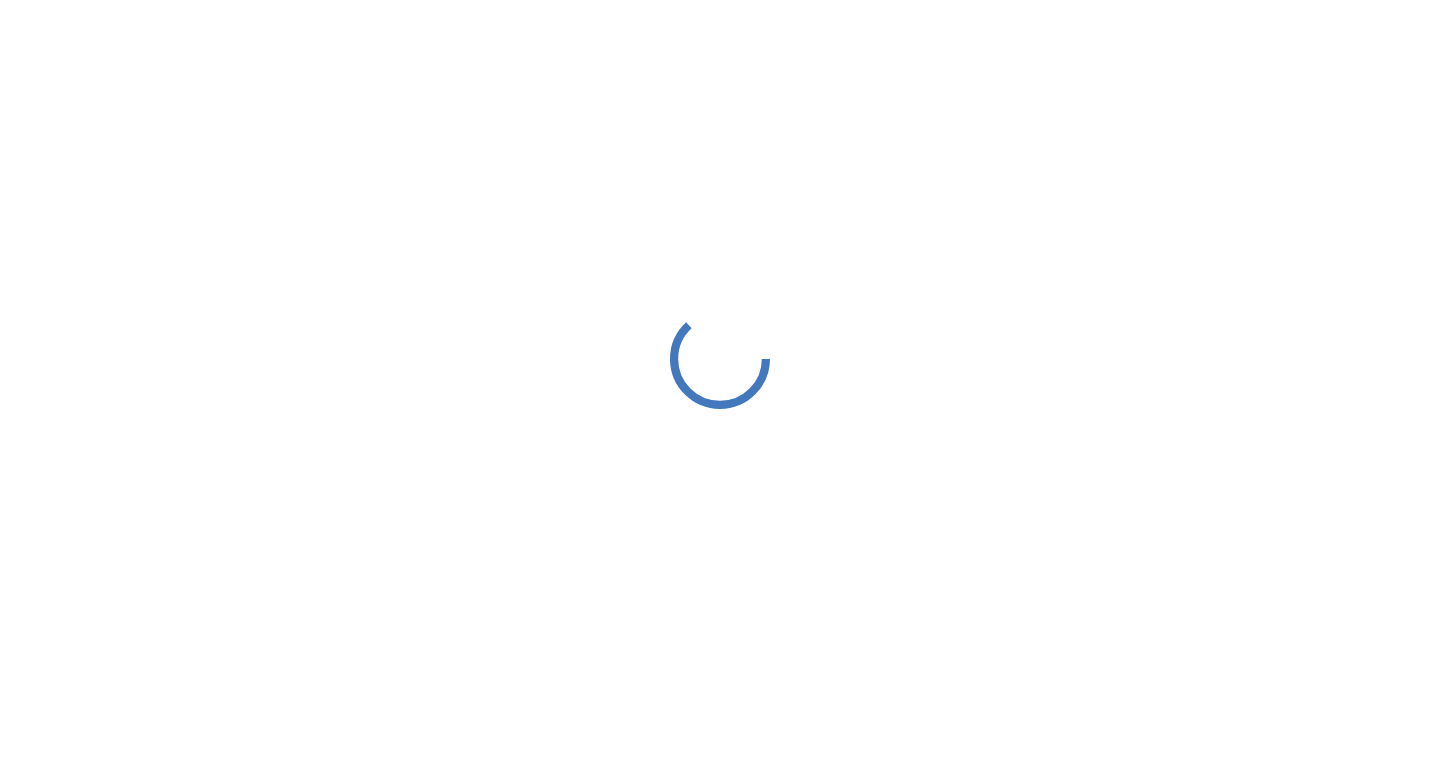 scroll, scrollTop: 0, scrollLeft: 0, axis: both 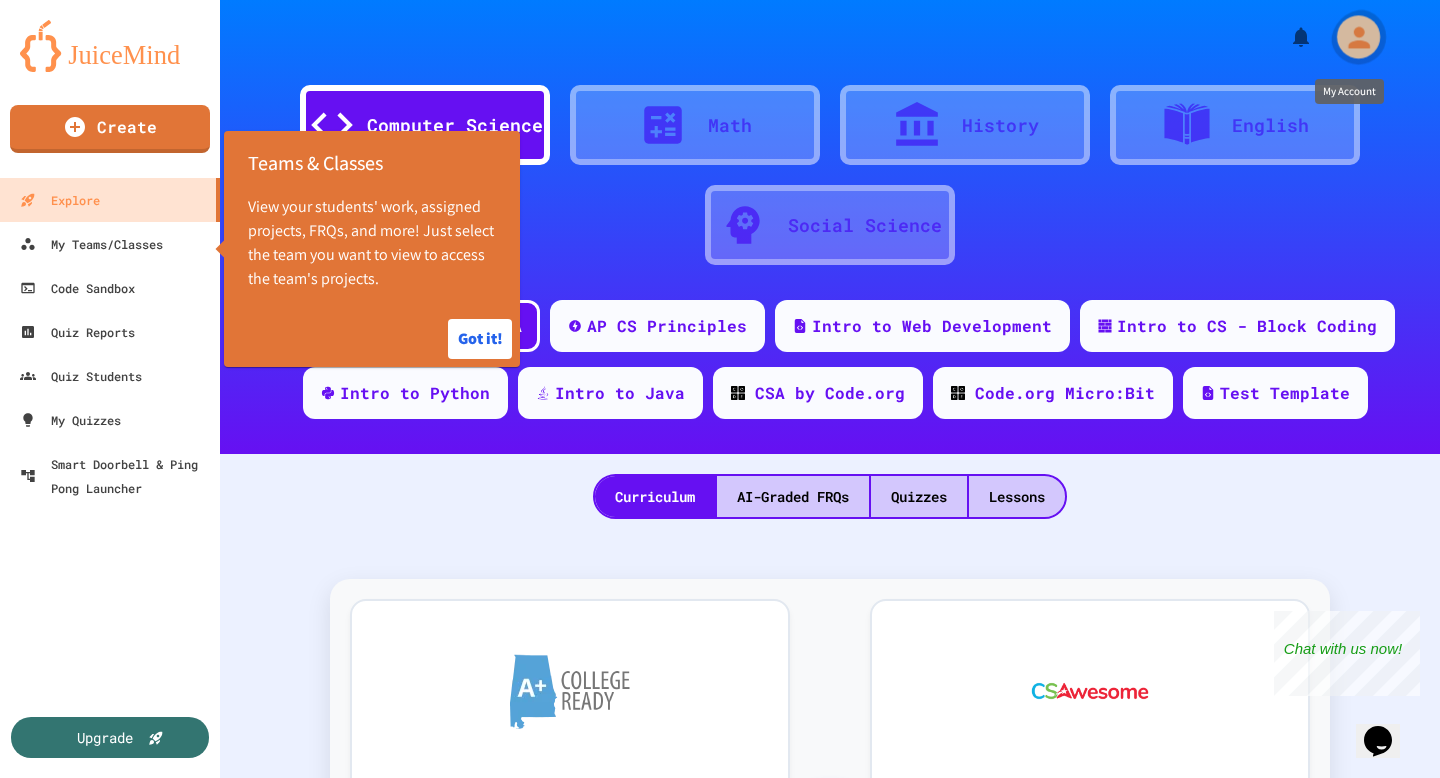 click at bounding box center (1358, 36) 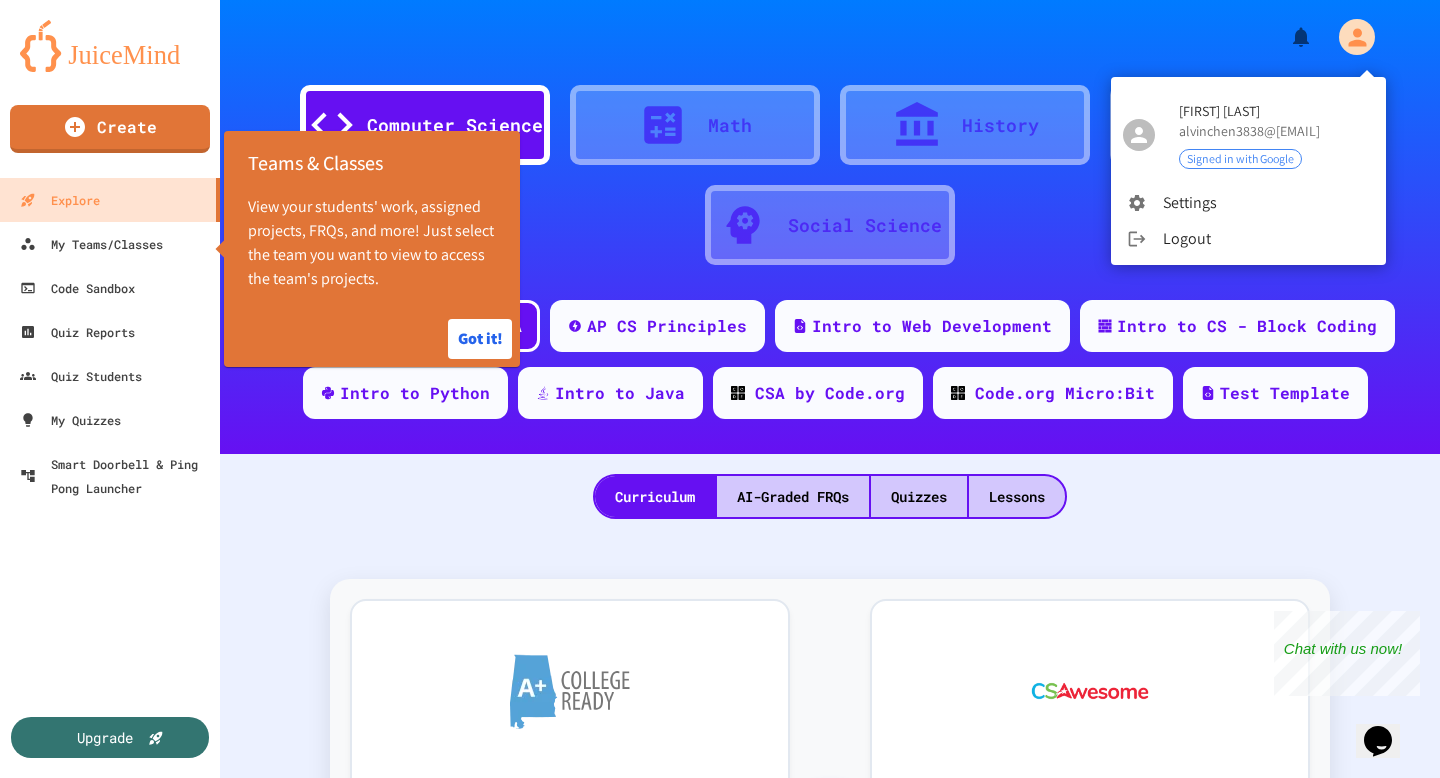 click on "Logout" at bounding box center [1248, 239] 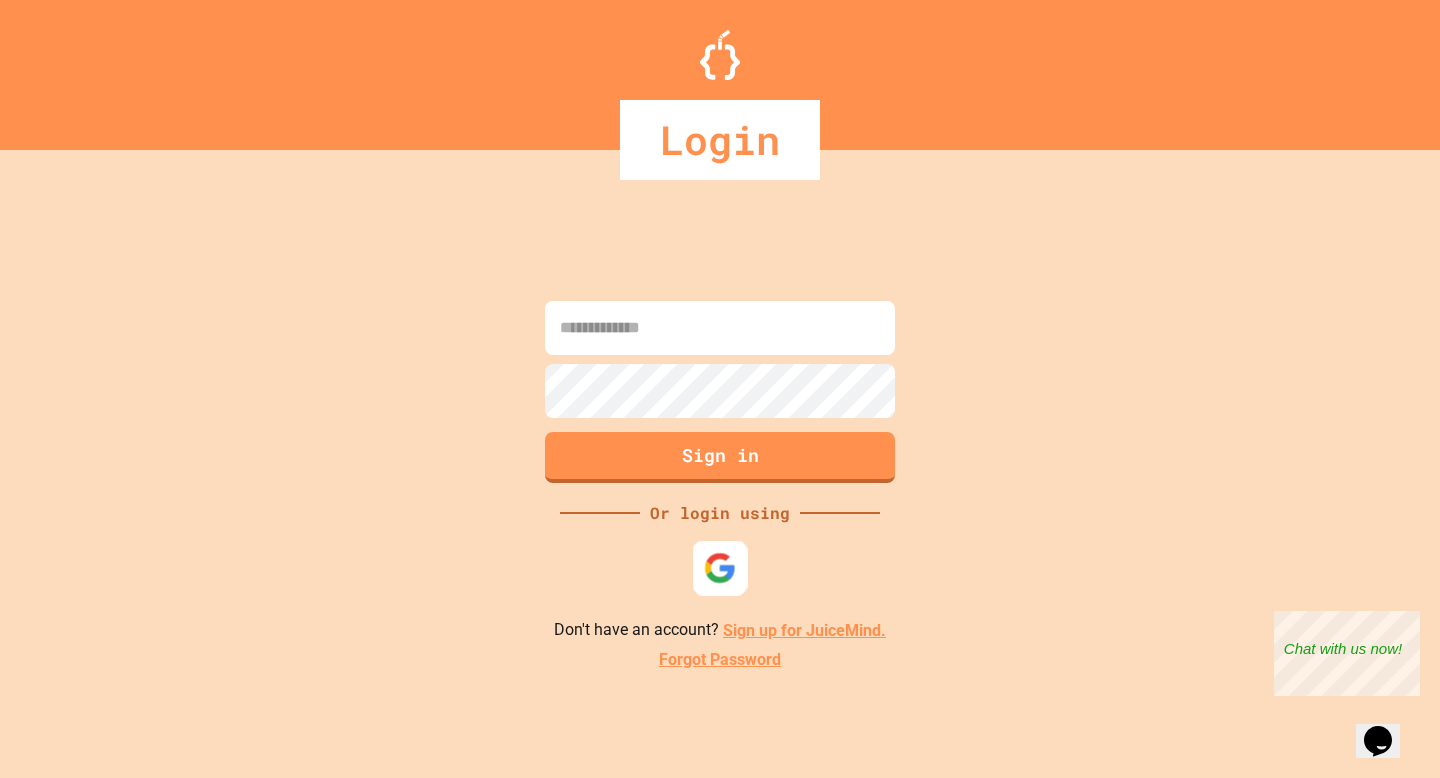 click at bounding box center [720, 568] 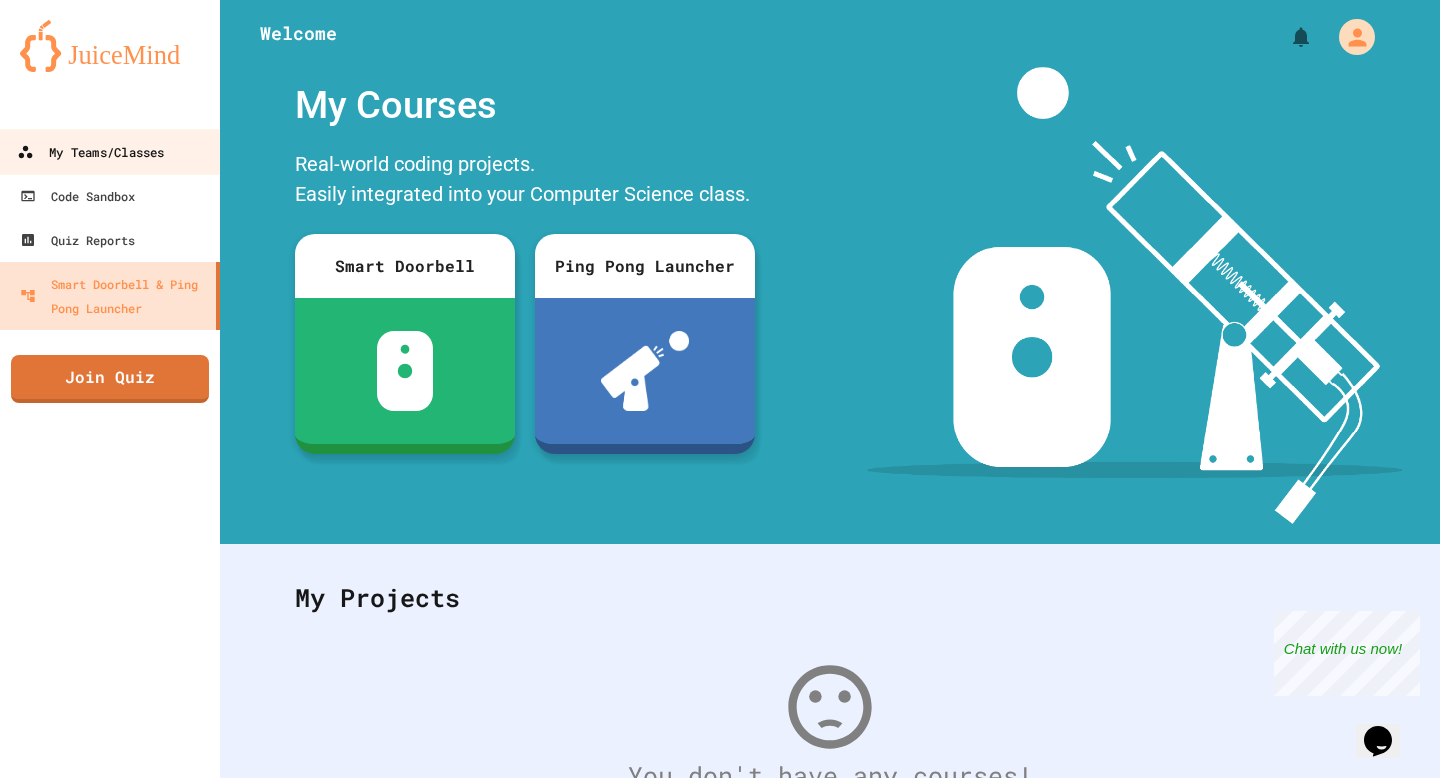 click on "My Teams/Classes" at bounding box center [90, 152] 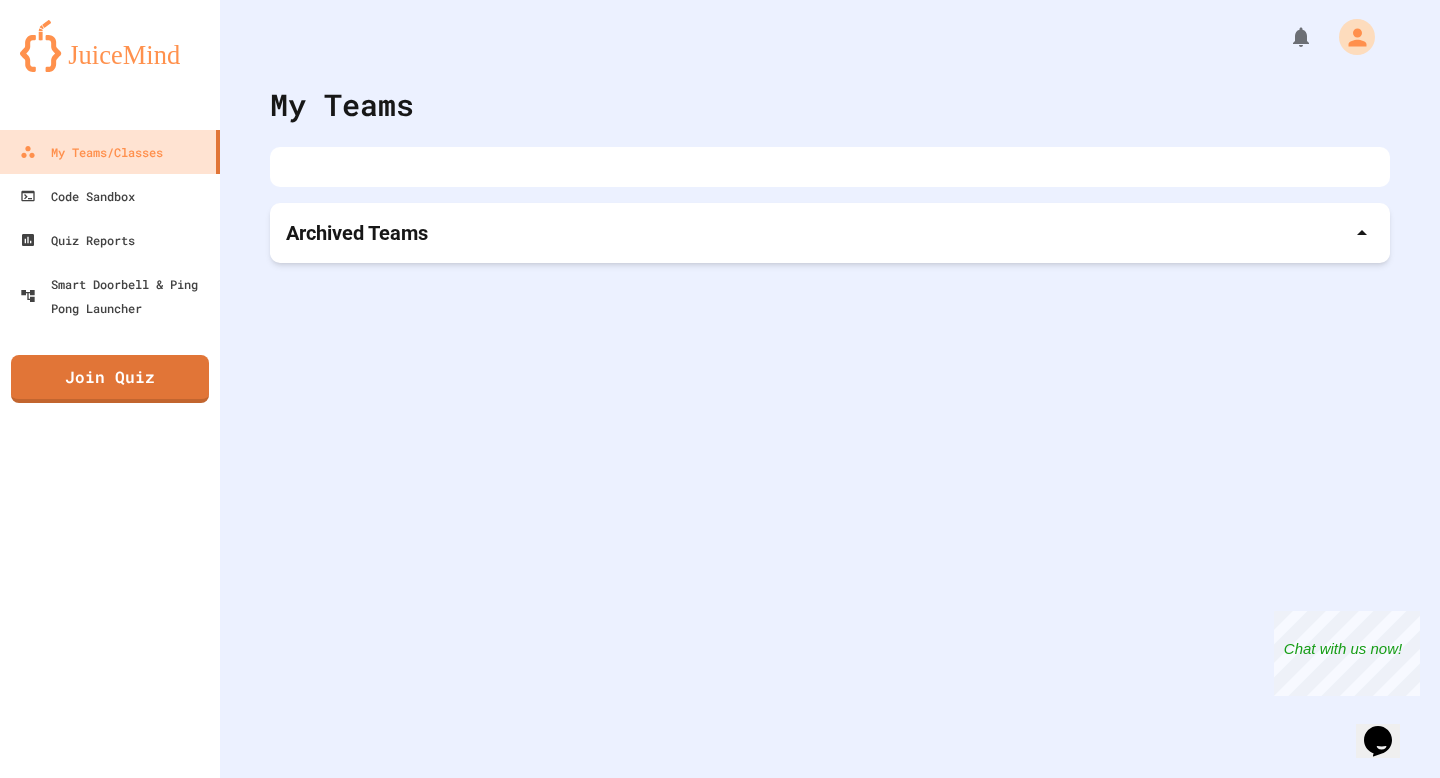 click on "Archived Teams" at bounding box center [830, 233] 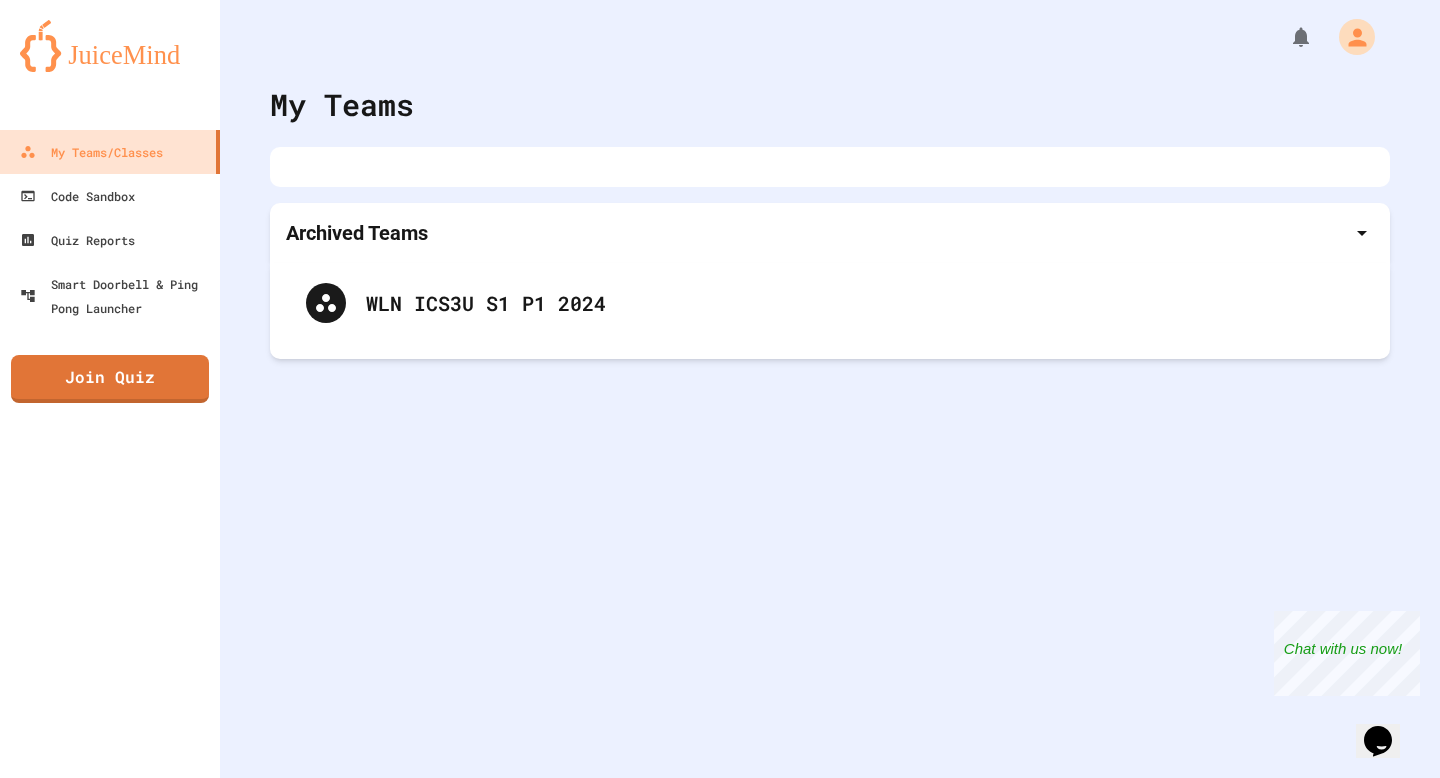 click on "Archived Teams" at bounding box center (830, 233) 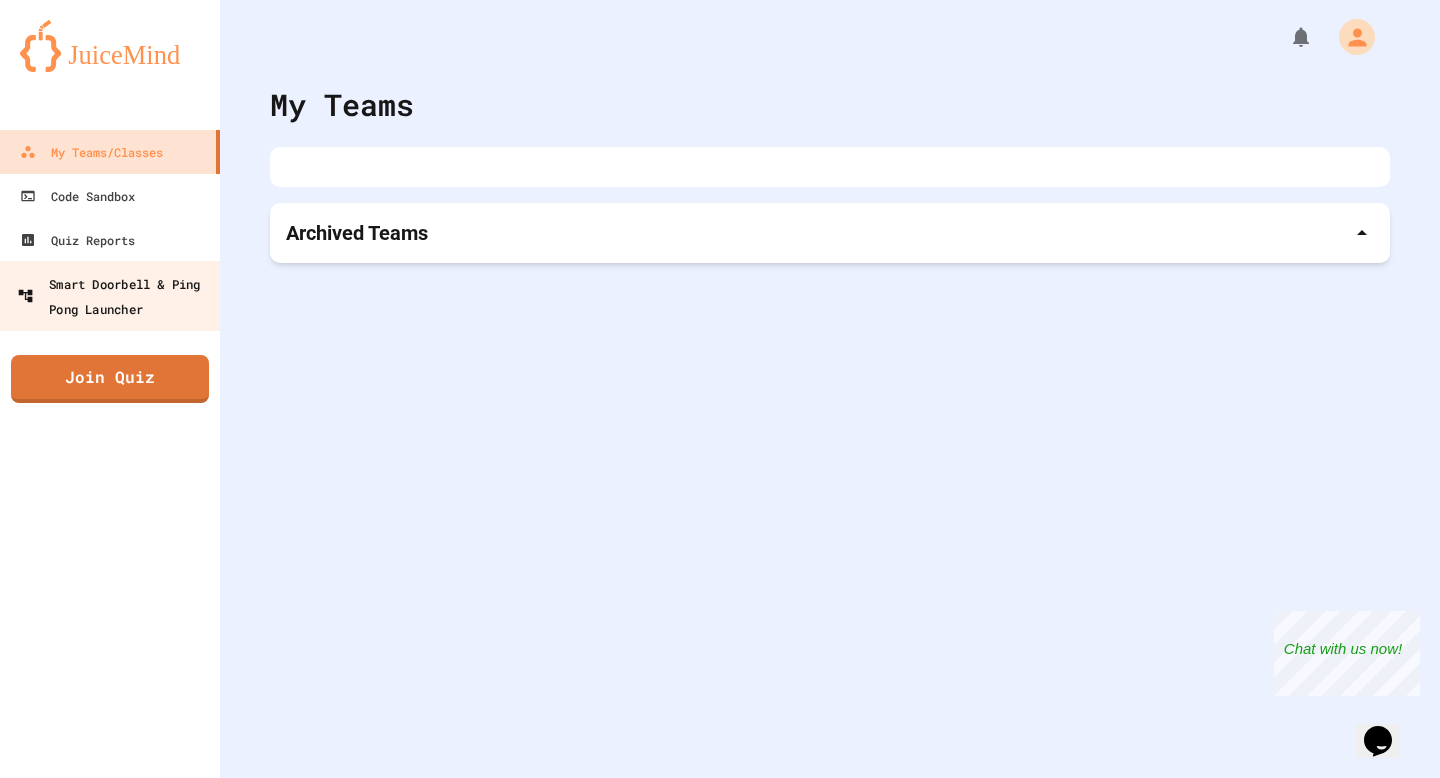 click on "Smart Doorbell & Ping Pong Launcher" at bounding box center [116, 295] 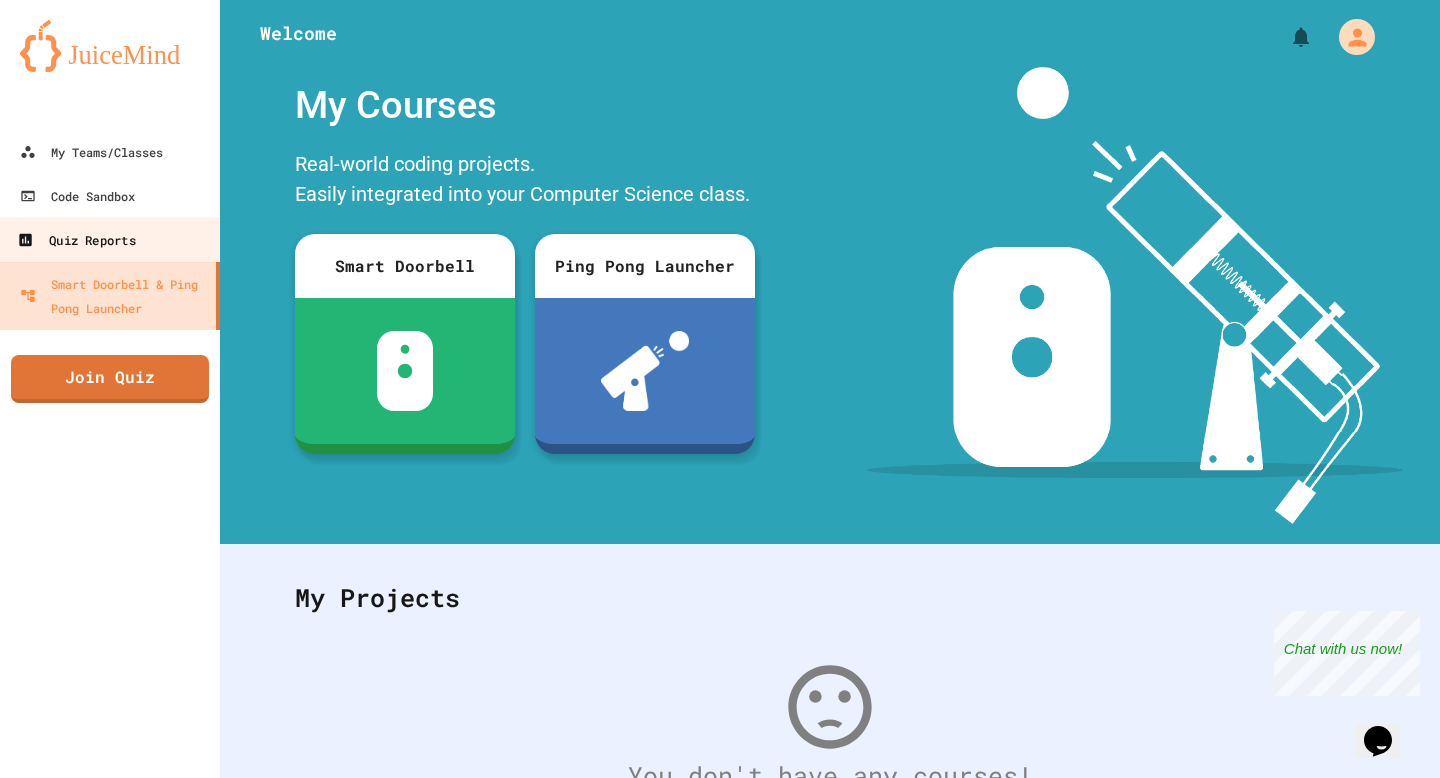 click on "Quiz Reports" at bounding box center [76, 240] 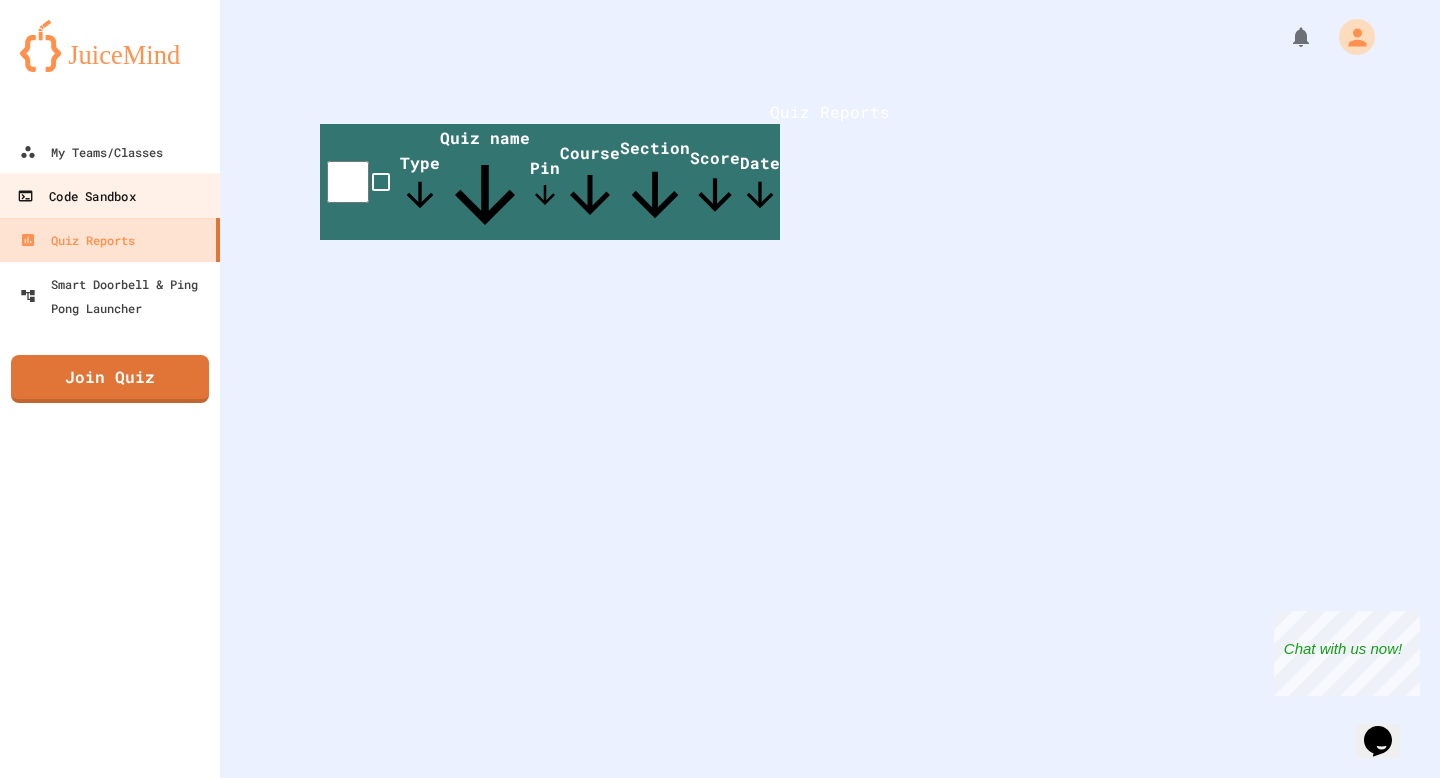 click on "Code Sandbox" at bounding box center [76, 196] 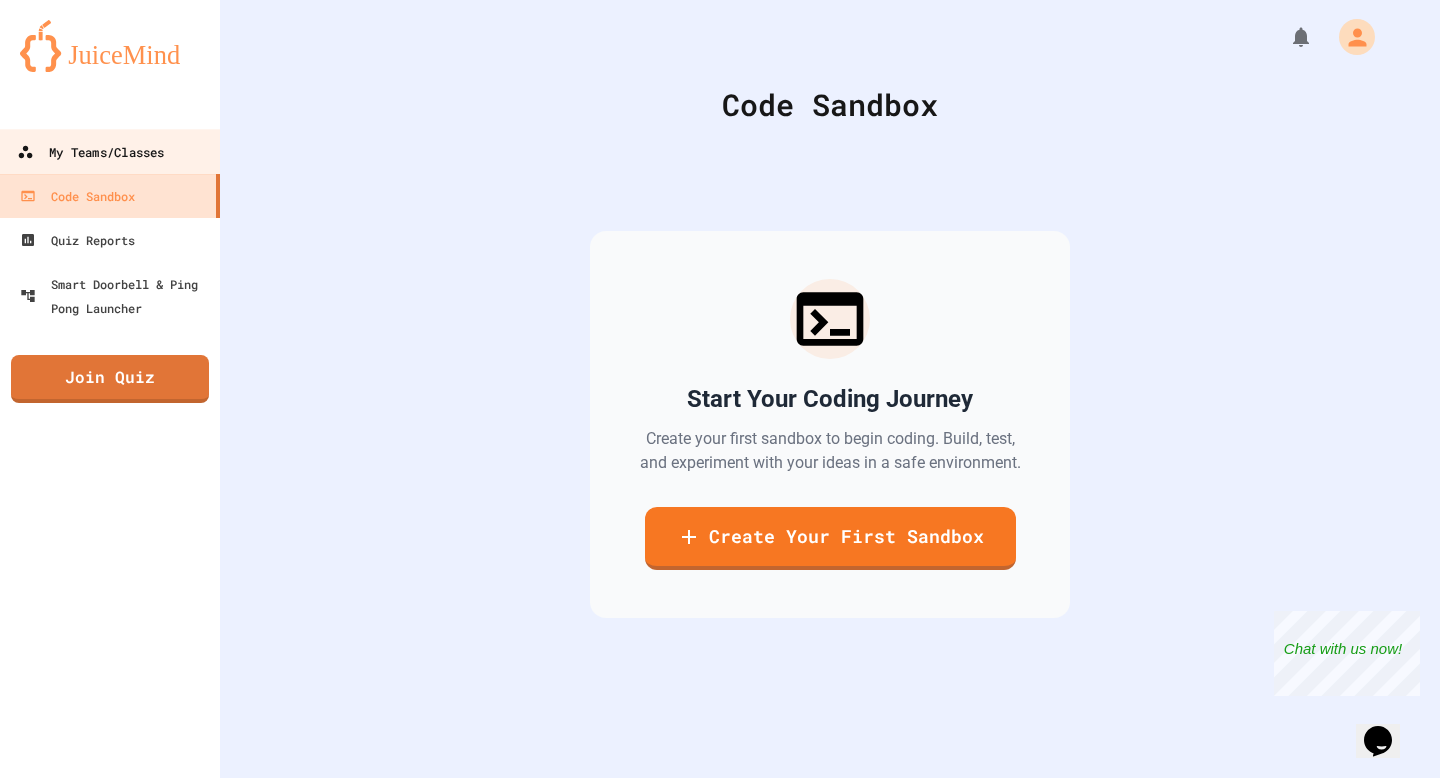click on "My Teams/Classes" at bounding box center [90, 152] 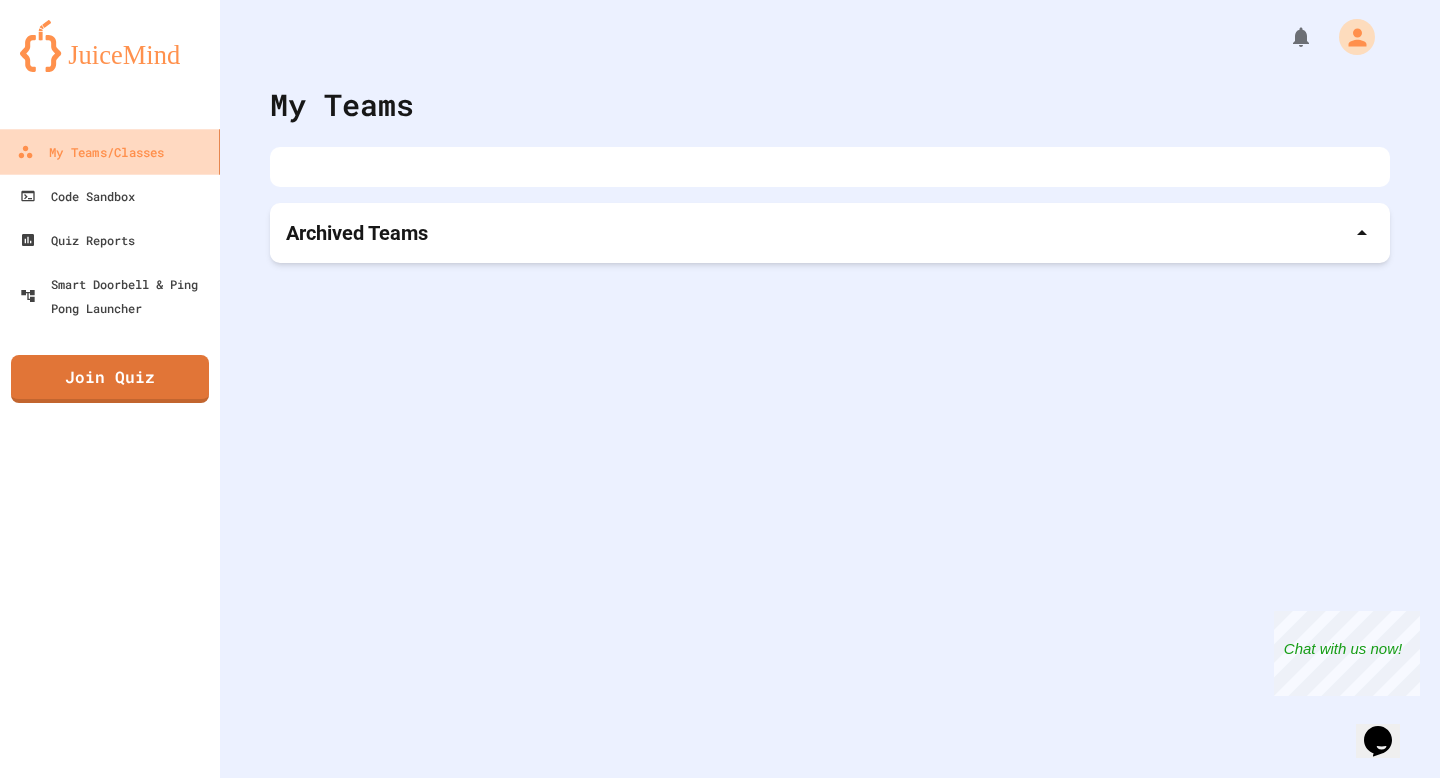 click on "My Teams/Classes" at bounding box center [110, 151] 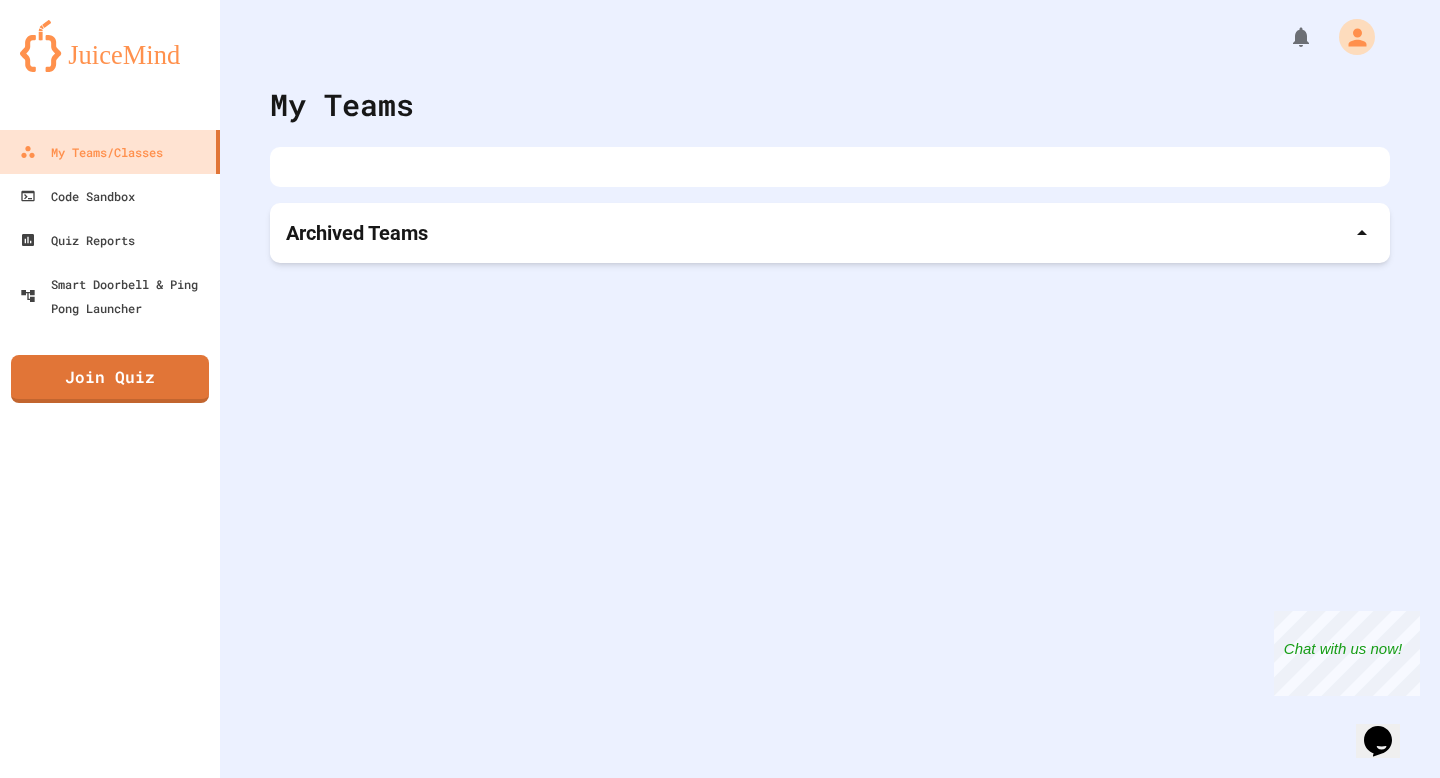 click at bounding box center [830, 167] 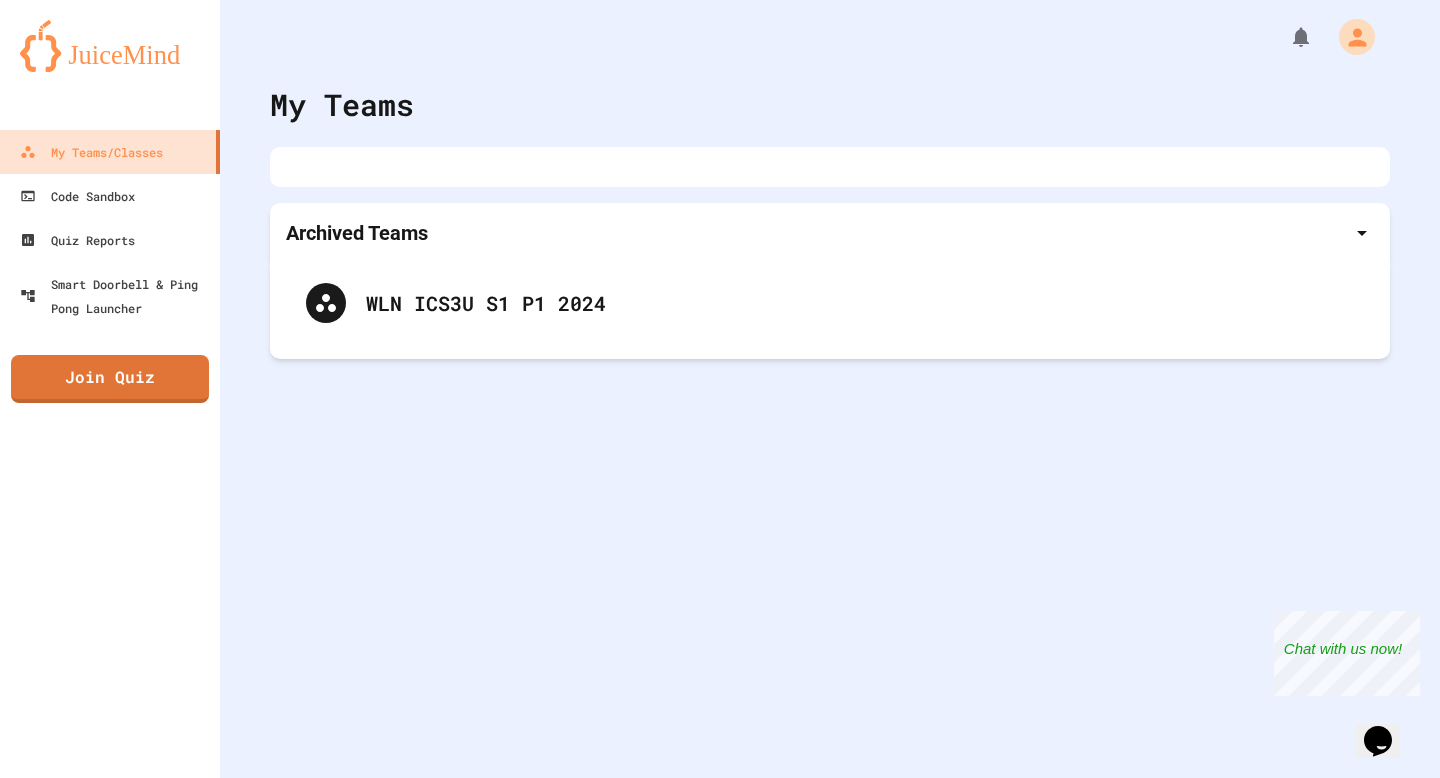 click at bounding box center (830, 167) 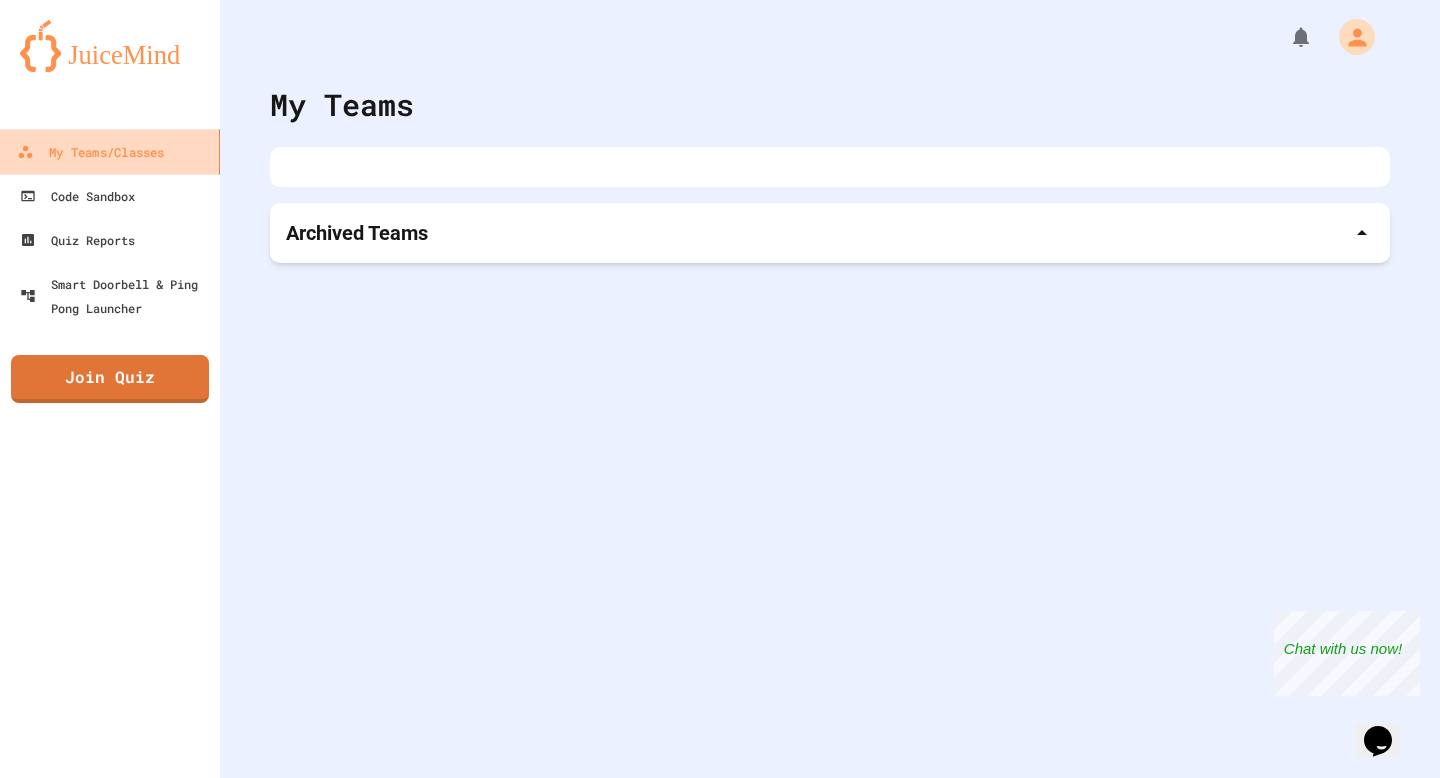 click on "My Teams/Classes" at bounding box center [90, 152] 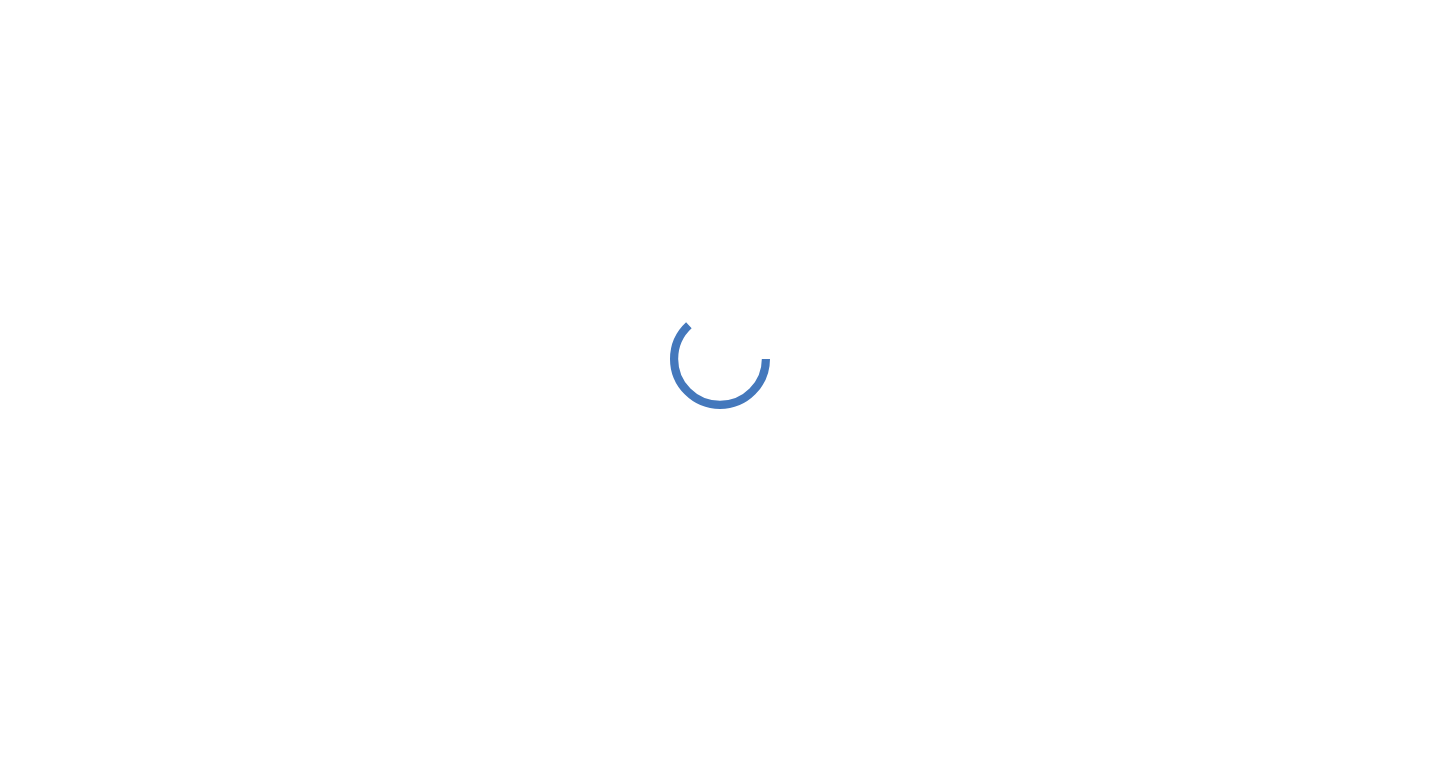 scroll, scrollTop: 0, scrollLeft: 0, axis: both 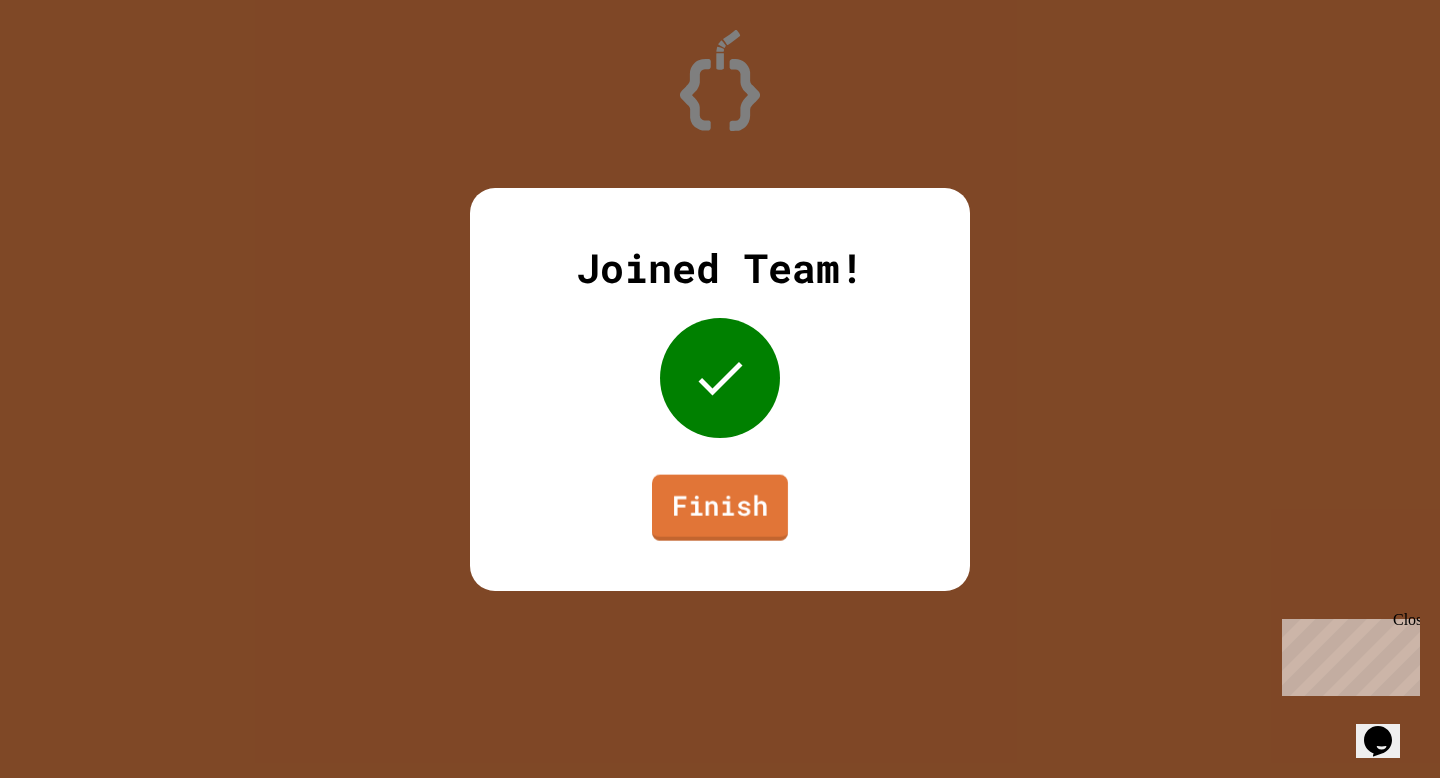 click on "Finish" at bounding box center [720, 507] 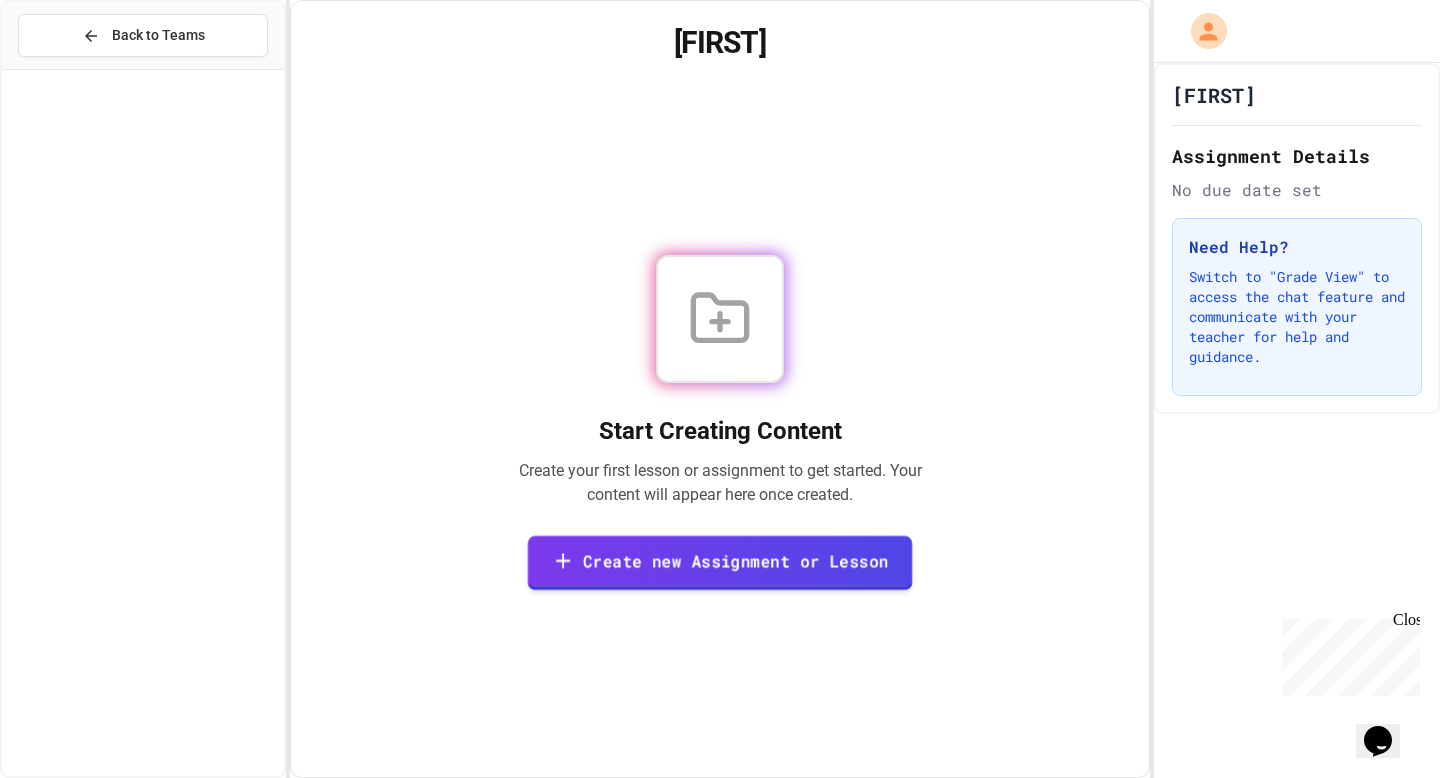 click on "Create new Assignment or Lesson" at bounding box center [720, 563] 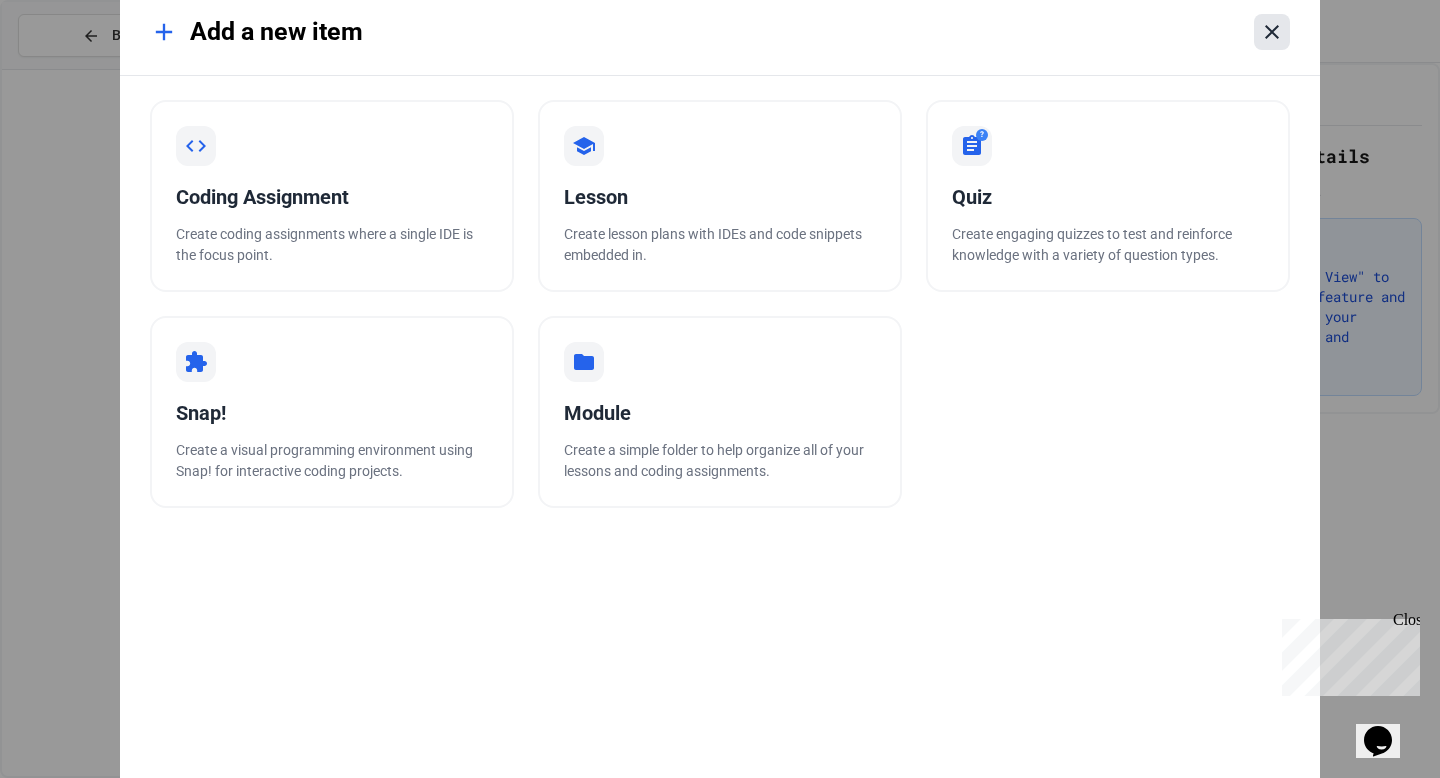 click 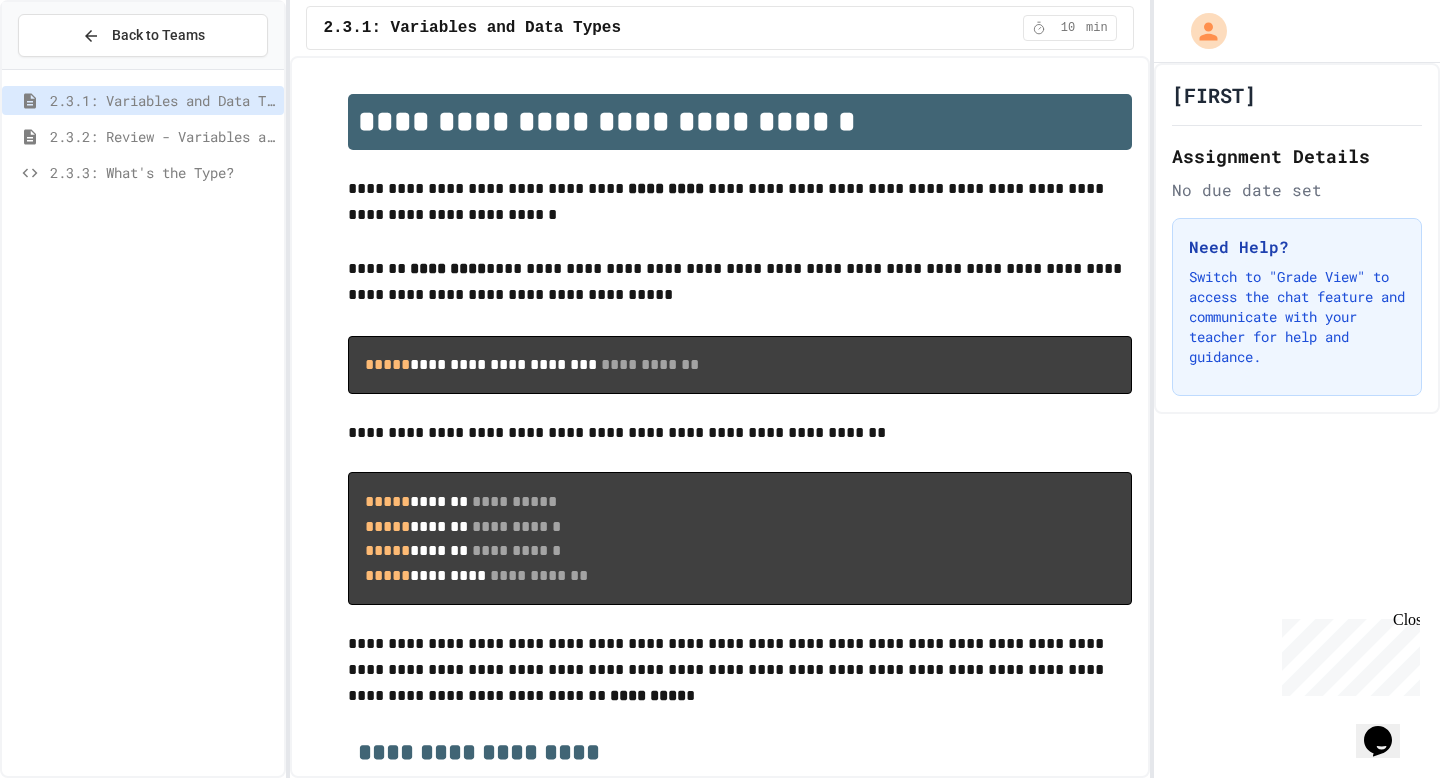 click on "2.3.2: Review - Variables and Data Types" at bounding box center [163, 136] 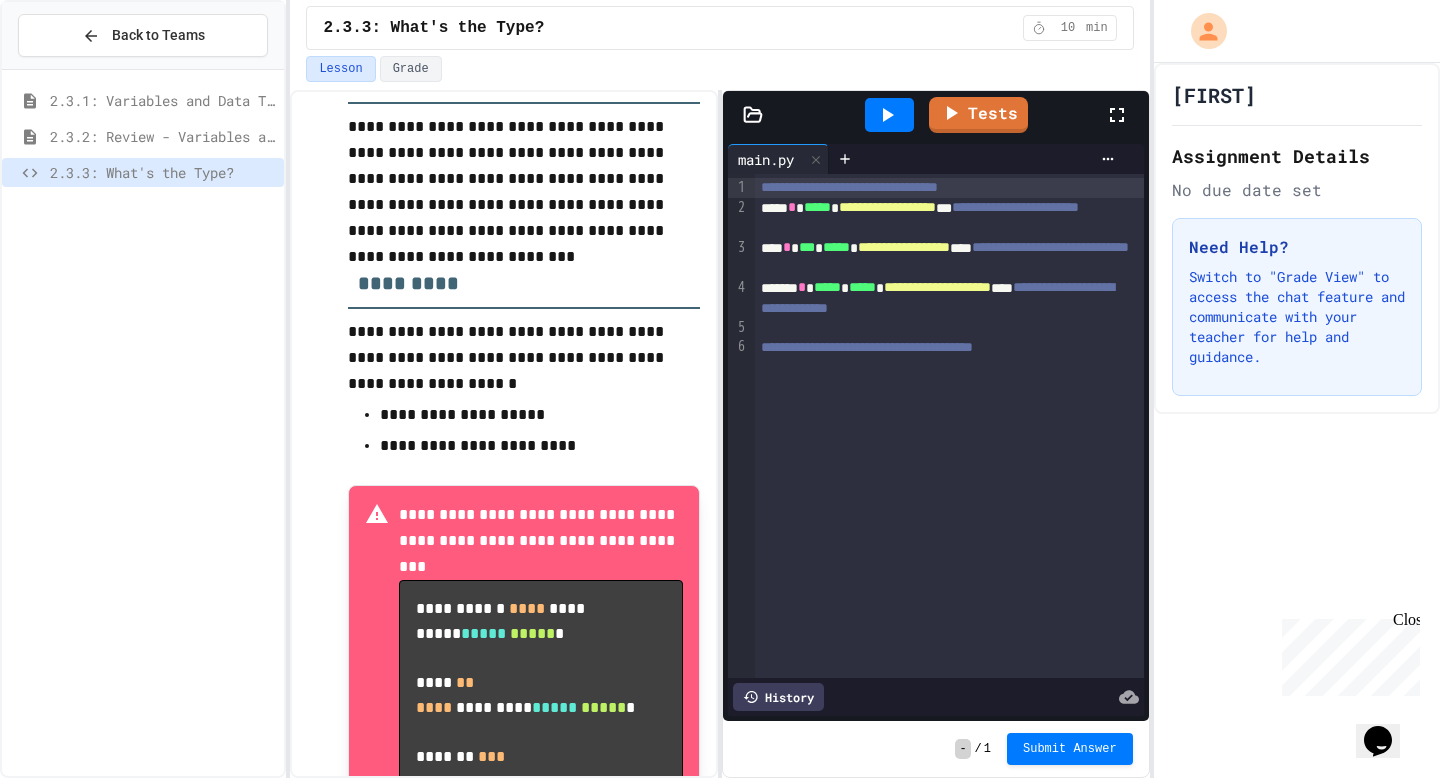 scroll, scrollTop: 0, scrollLeft: 0, axis: both 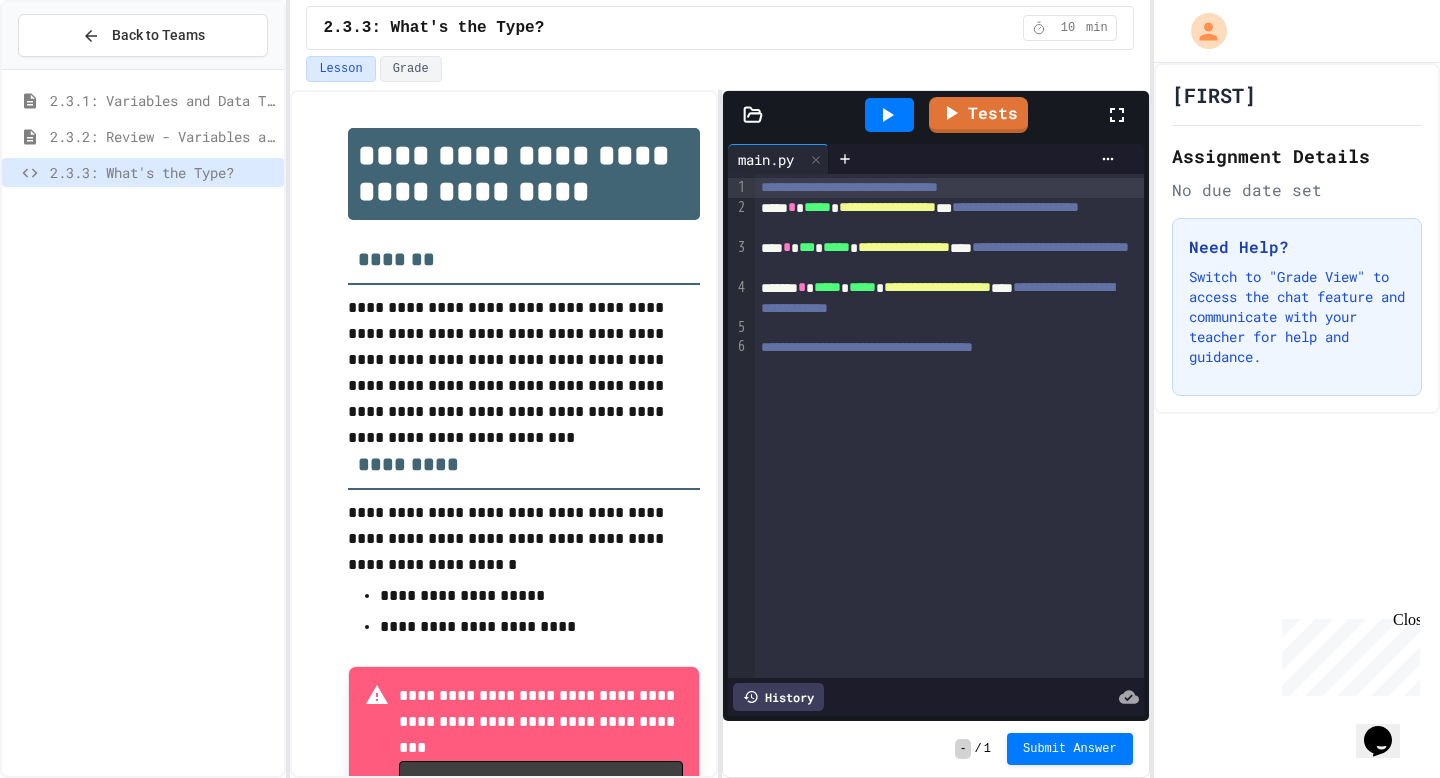 click on "2.3.1: Variables and Data Types" at bounding box center (163, 100) 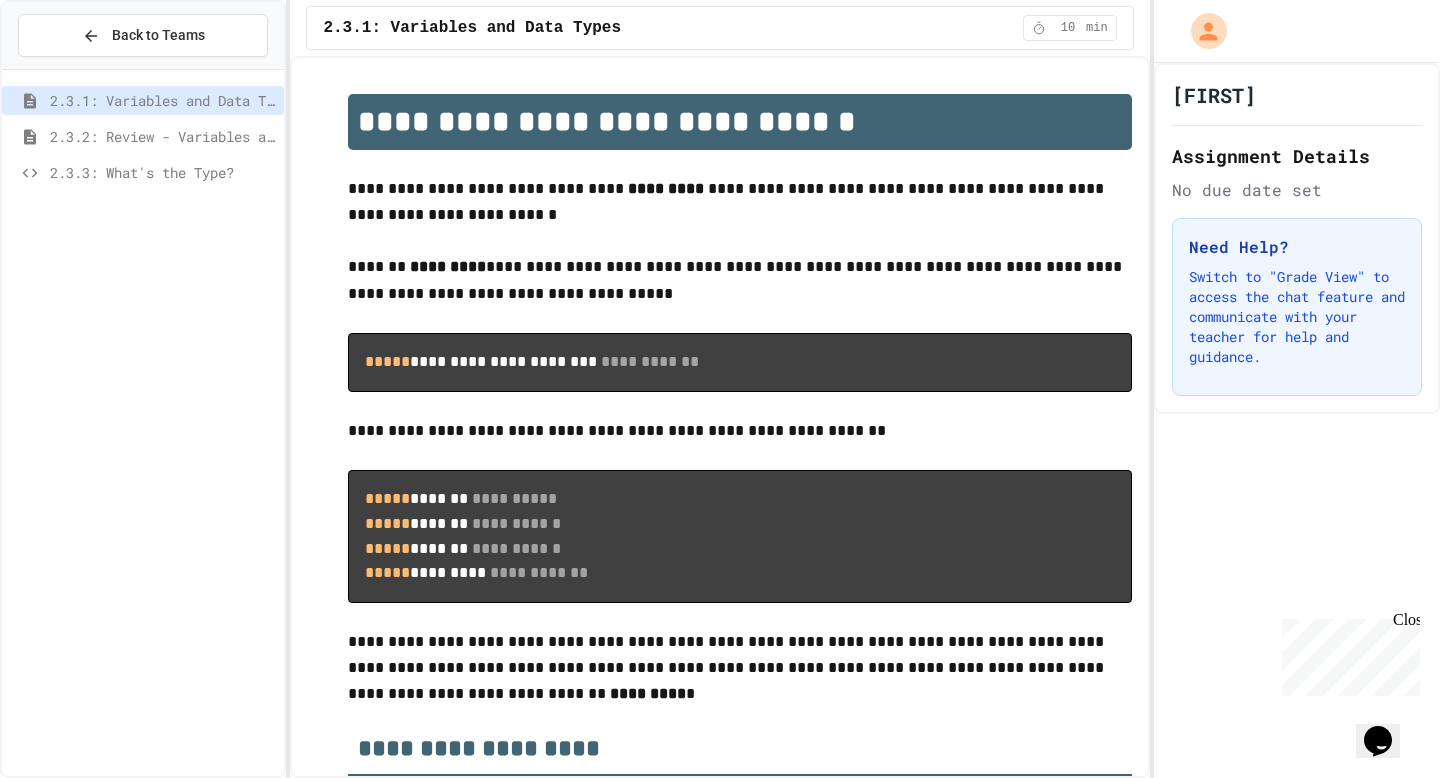 click on "2.3.3: What's the Type?" at bounding box center [163, 172] 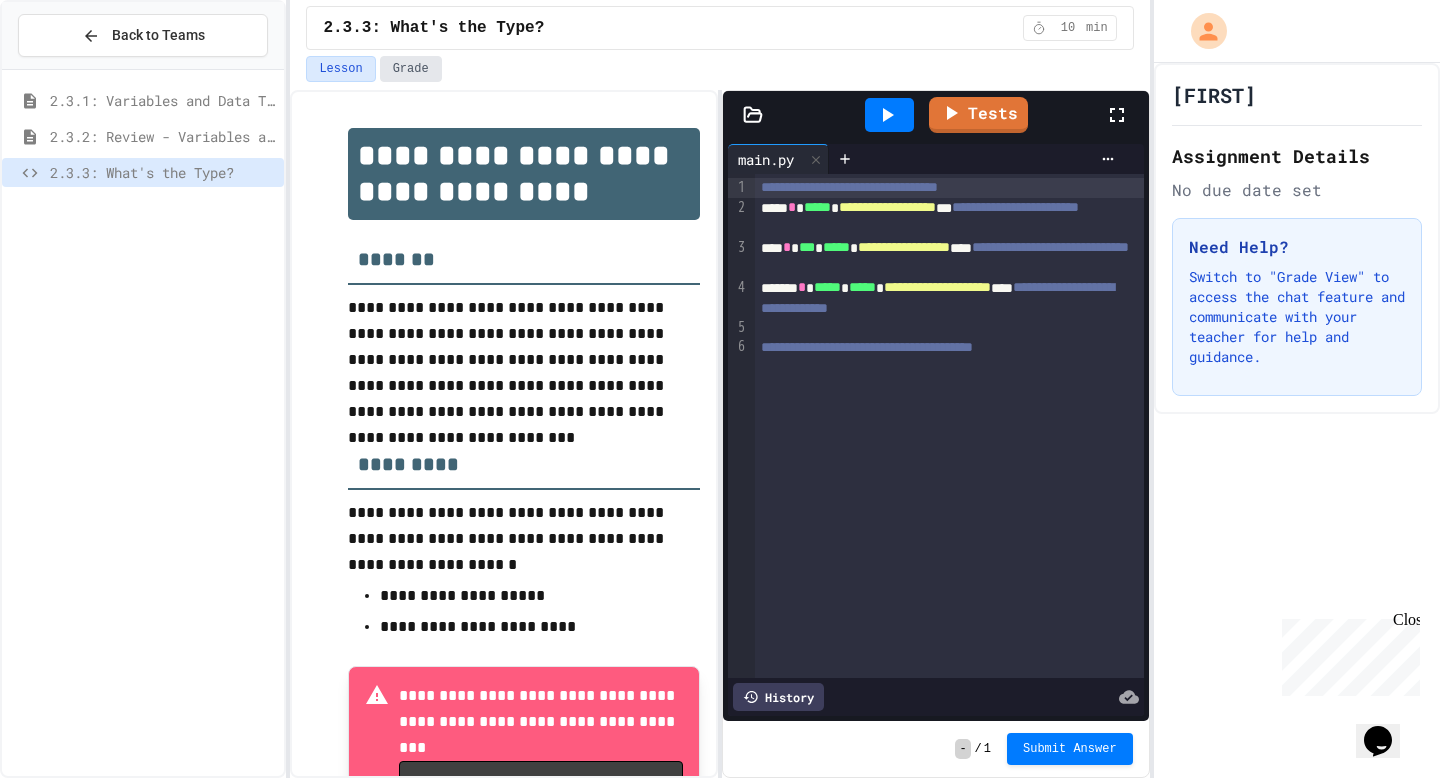 click on "Grade" at bounding box center (411, 69) 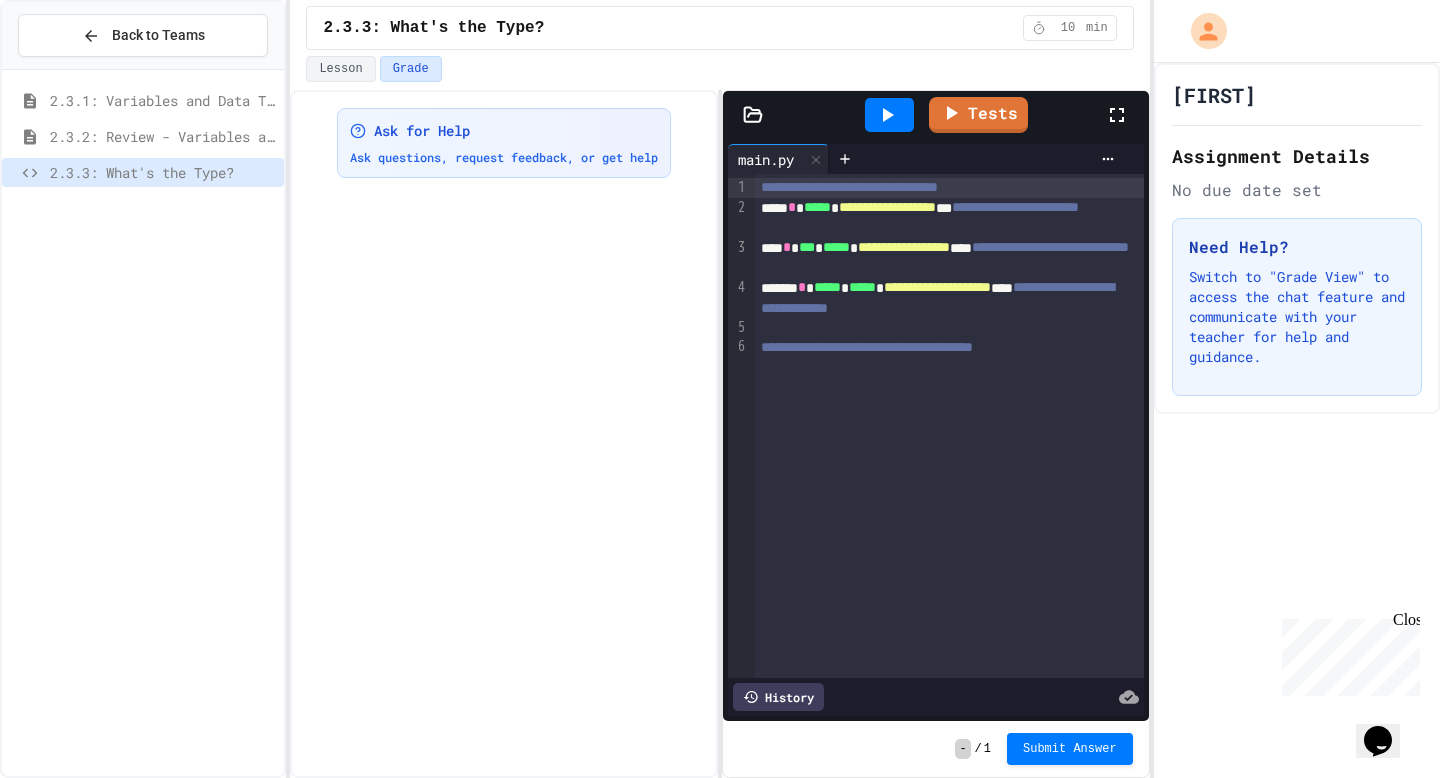 click on "Grade" at bounding box center [411, 69] 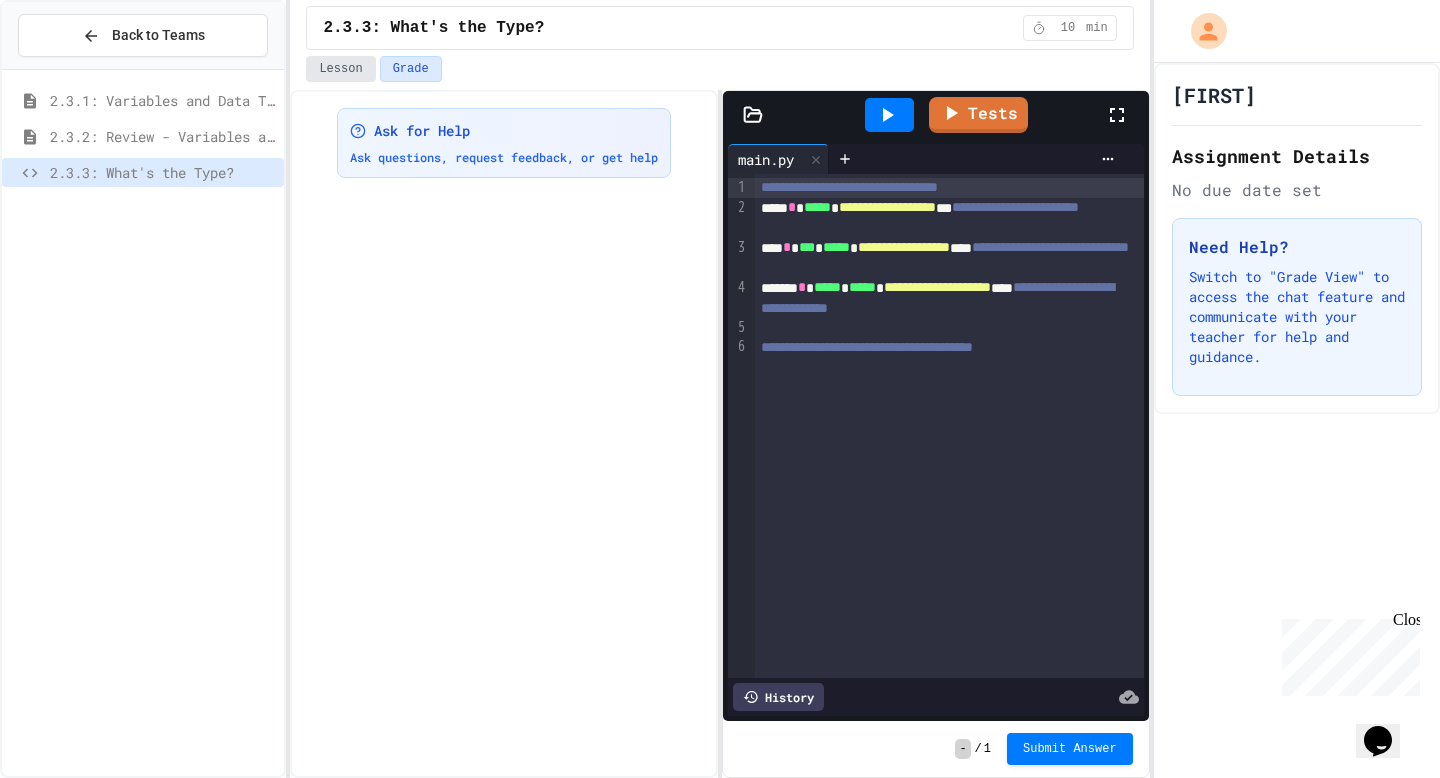 click on "Lesson" at bounding box center [340, 69] 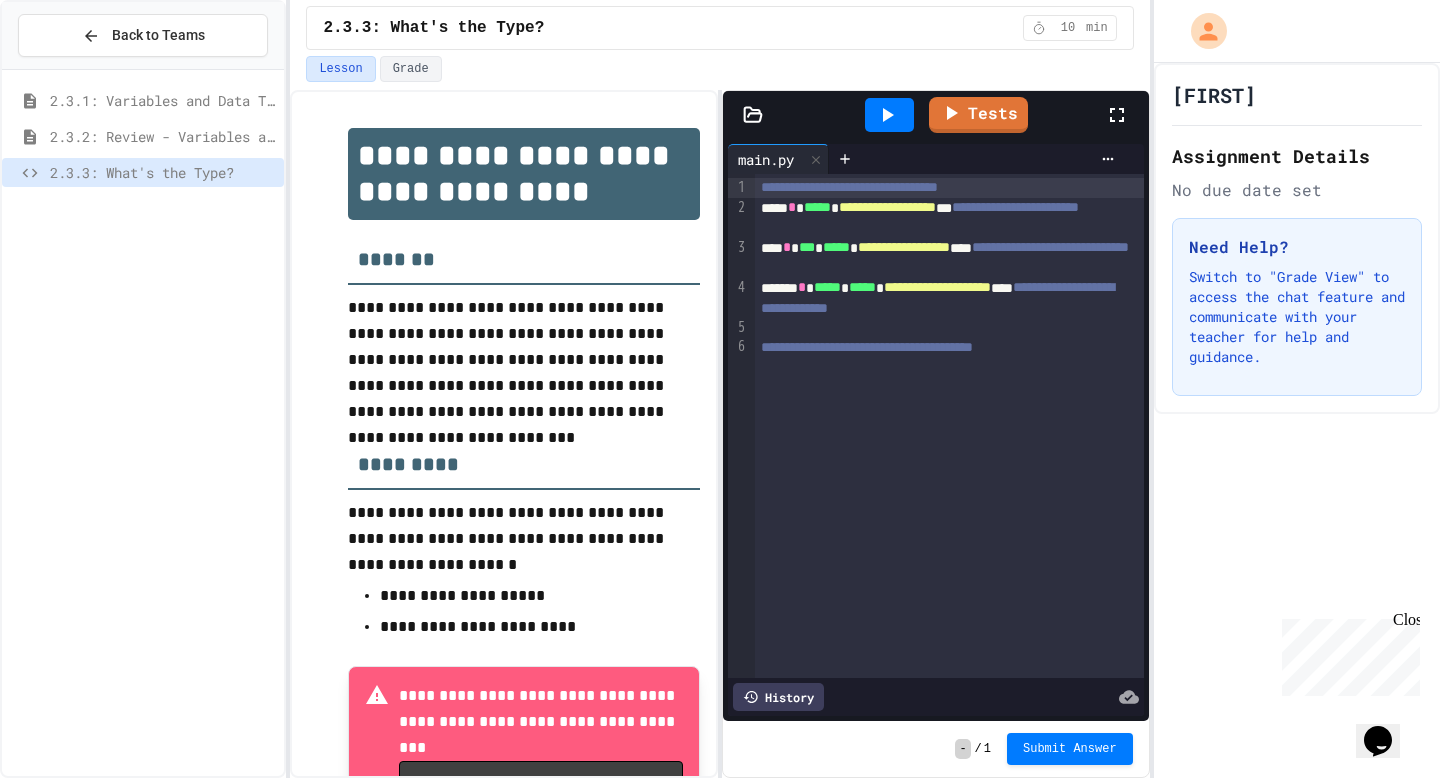 click on "2.3.1: Variables and Data Types" at bounding box center (163, 100) 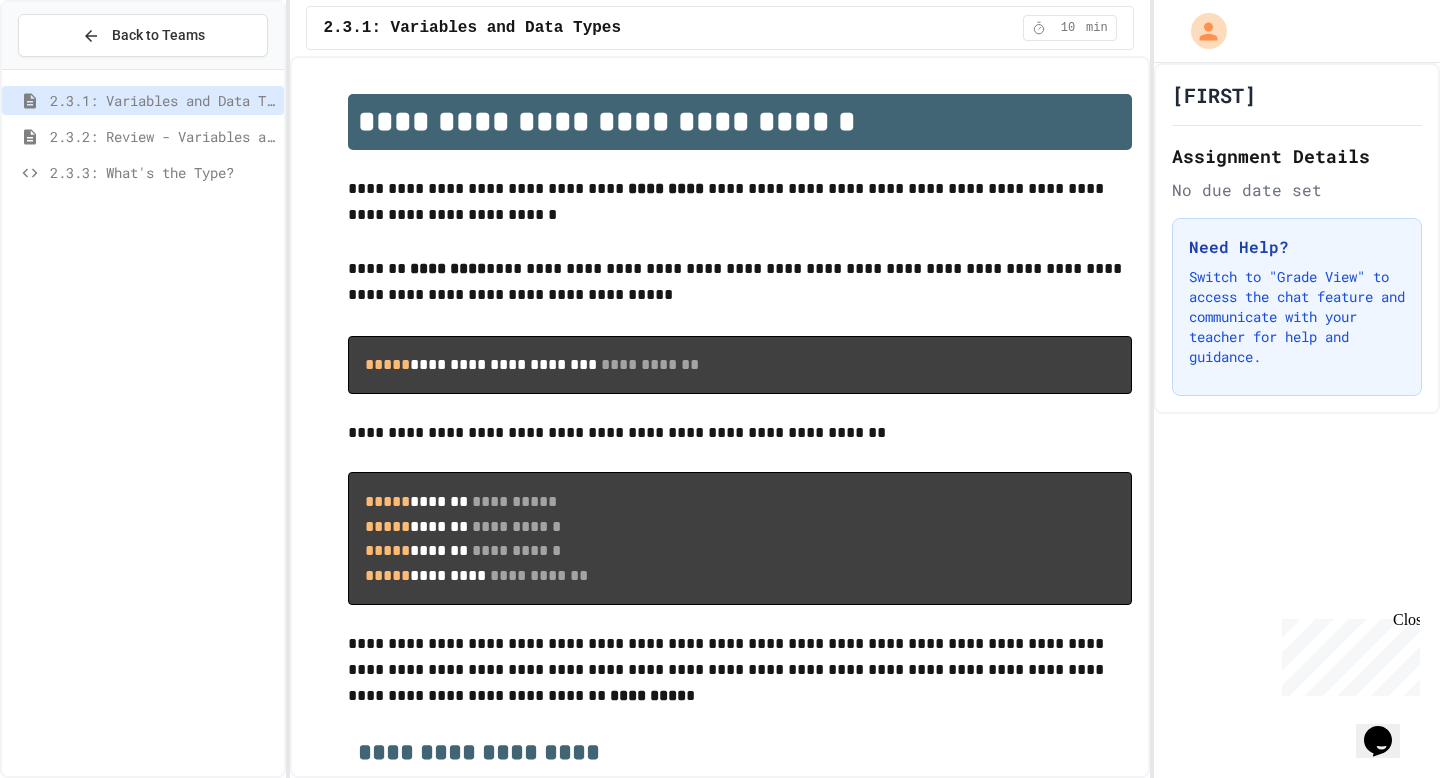 click on "2.3.2: Review - Variables and Data Types" at bounding box center (163, 136) 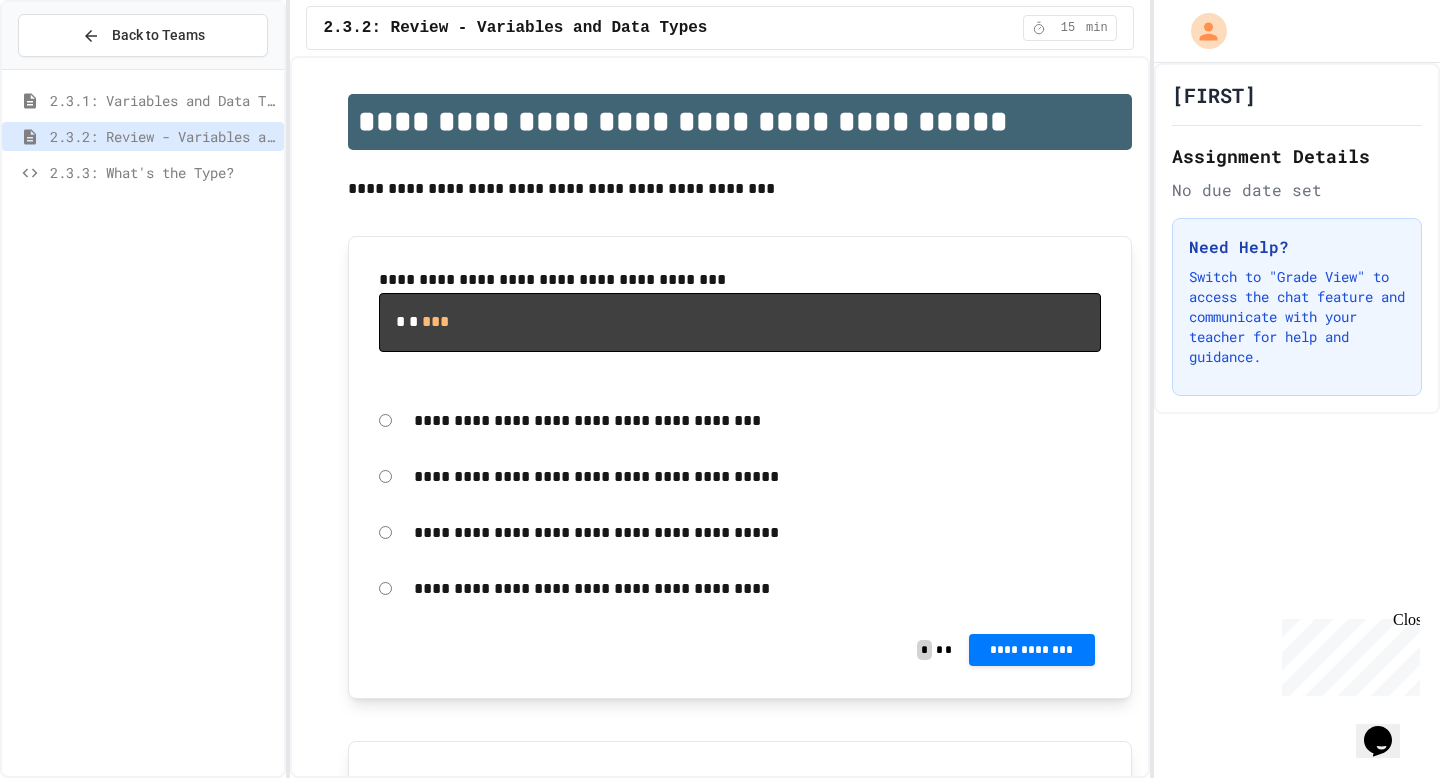 click on "2.3.1: Variables and Data Types" at bounding box center [163, 100] 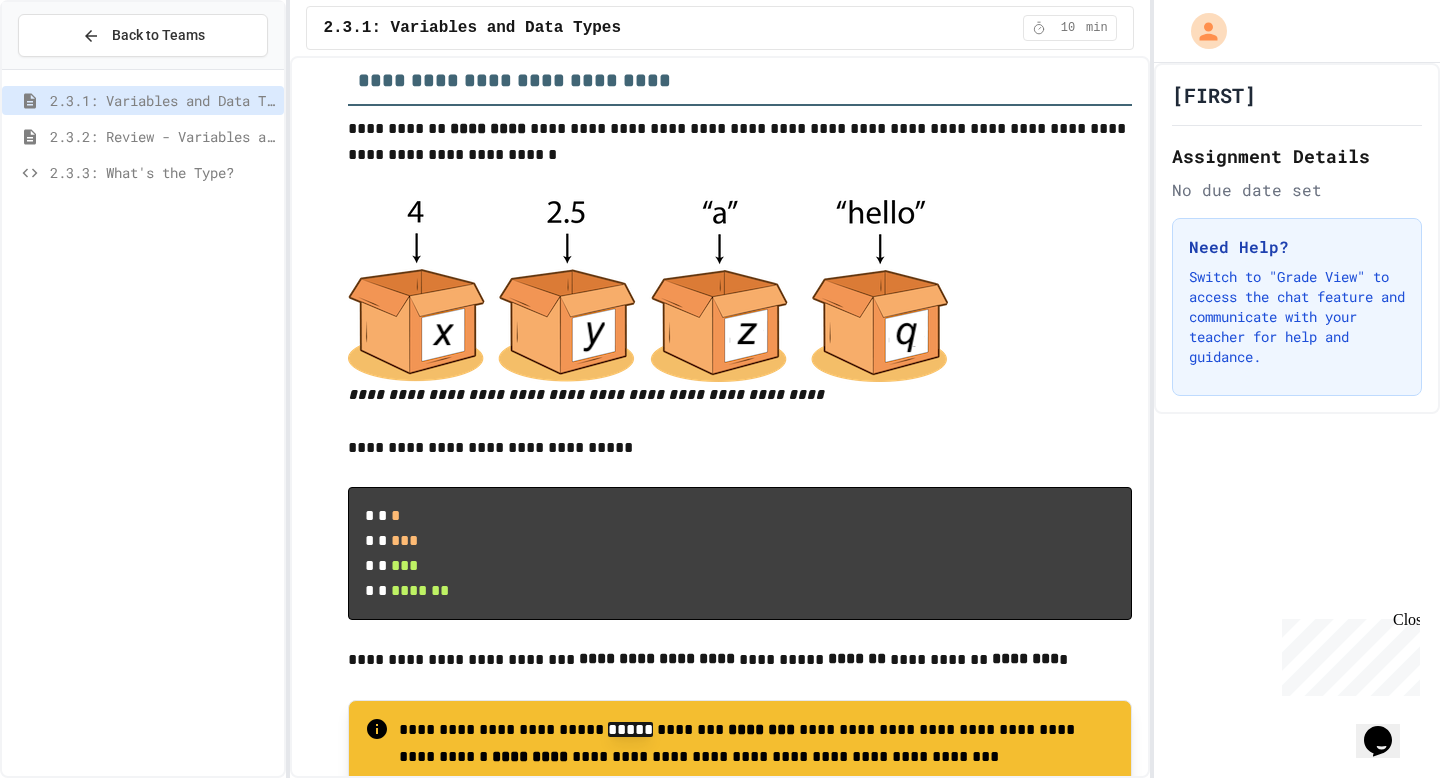 scroll, scrollTop: 833, scrollLeft: 0, axis: vertical 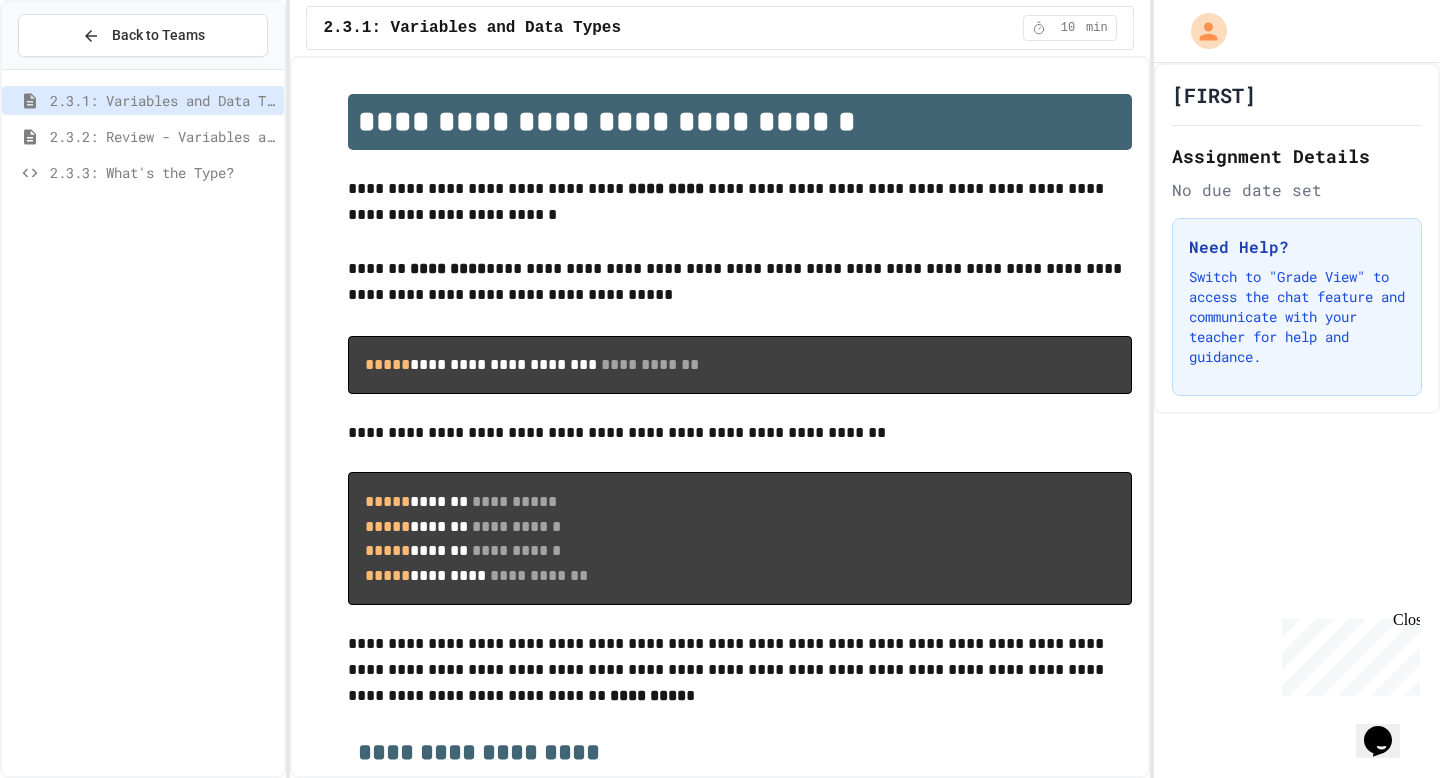 click on "2.3.3: What's the Type?" at bounding box center [163, 172] 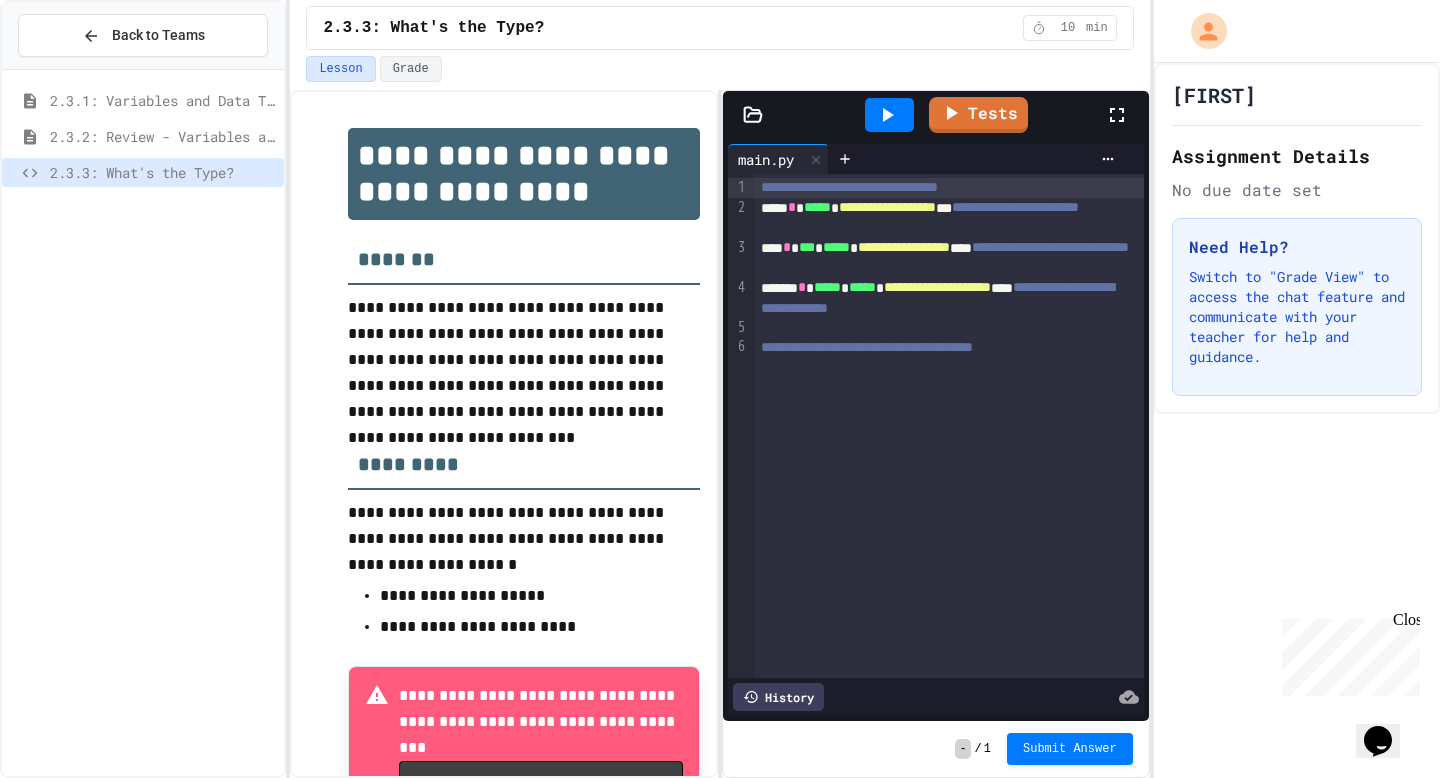 click 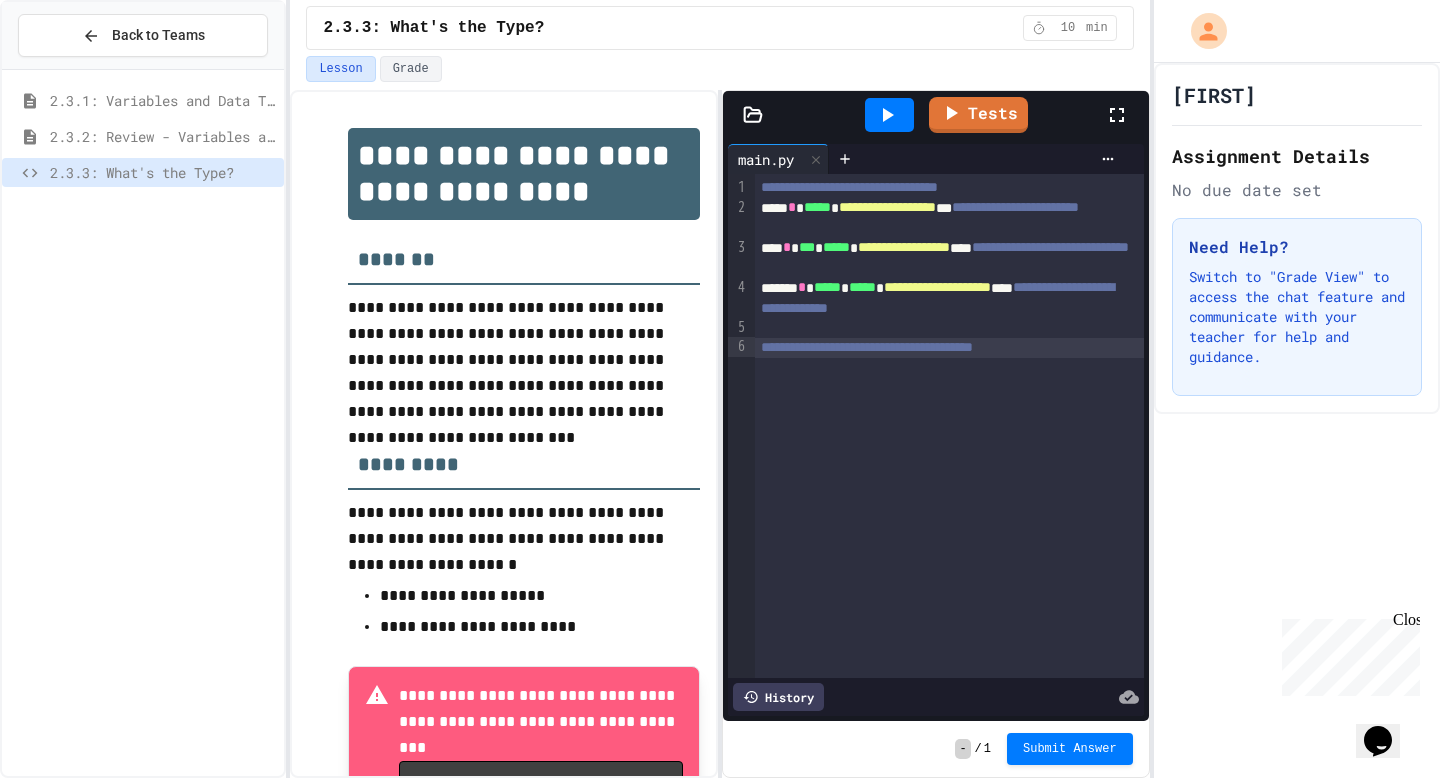 click on "**********" at bounding box center [867, 347] 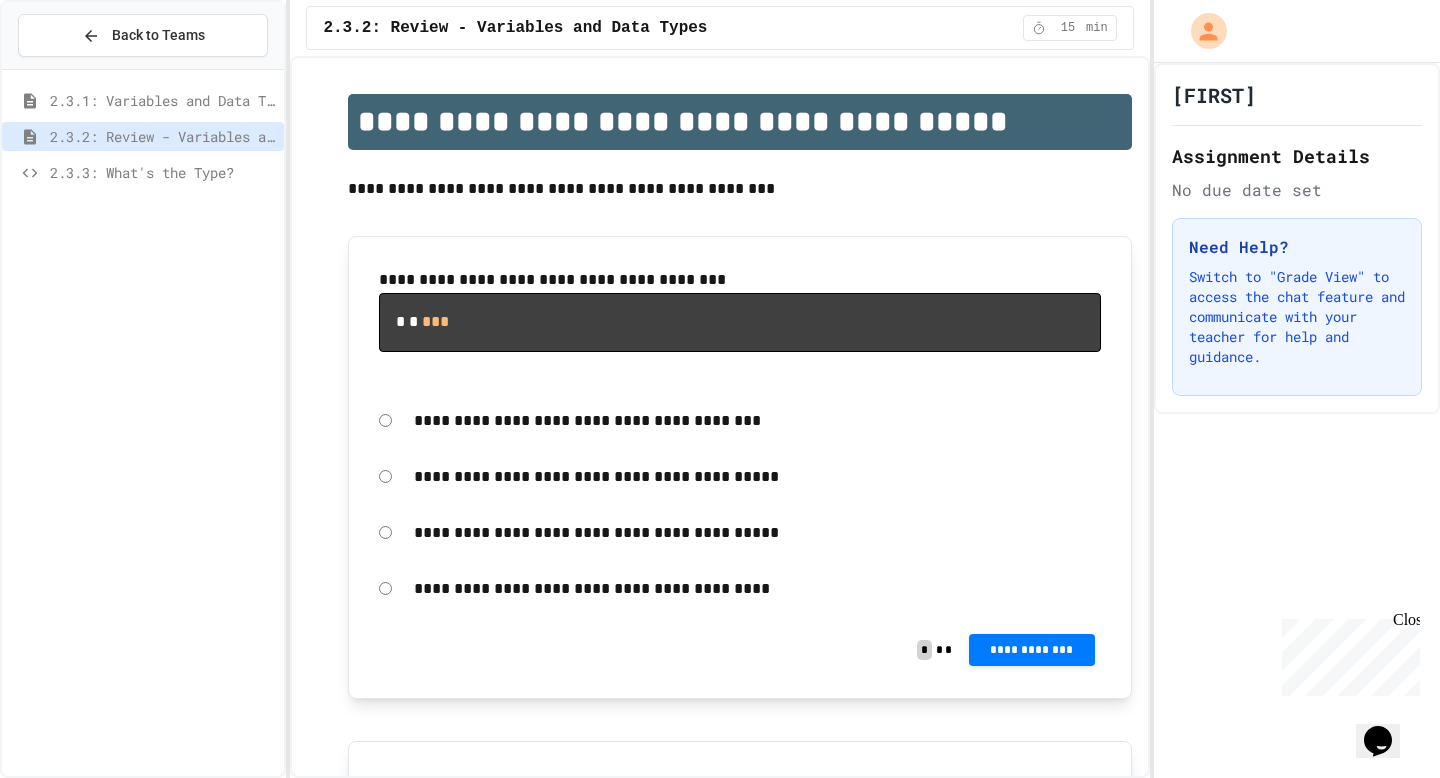 click on "2.3.3: What's the Type?" at bounding box center [163, 172] 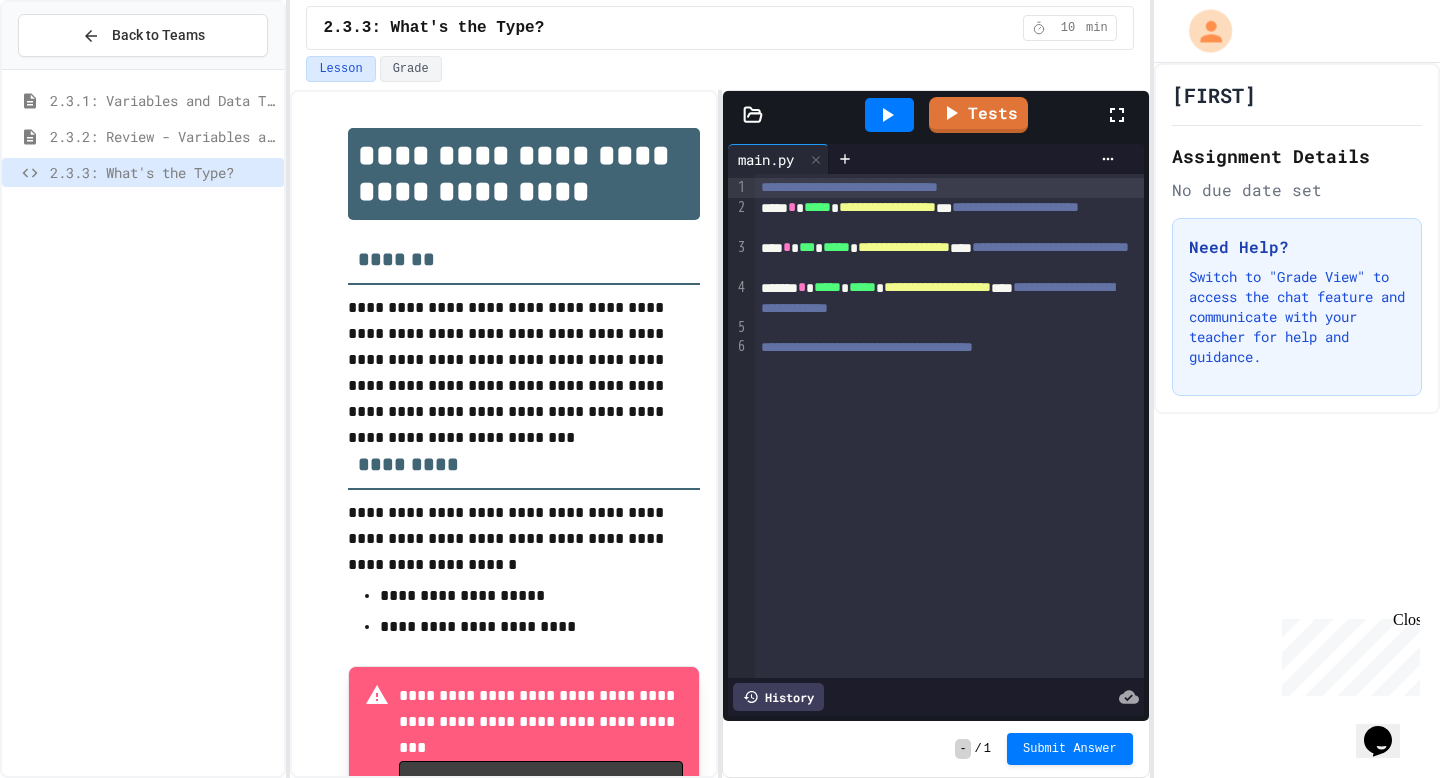 click 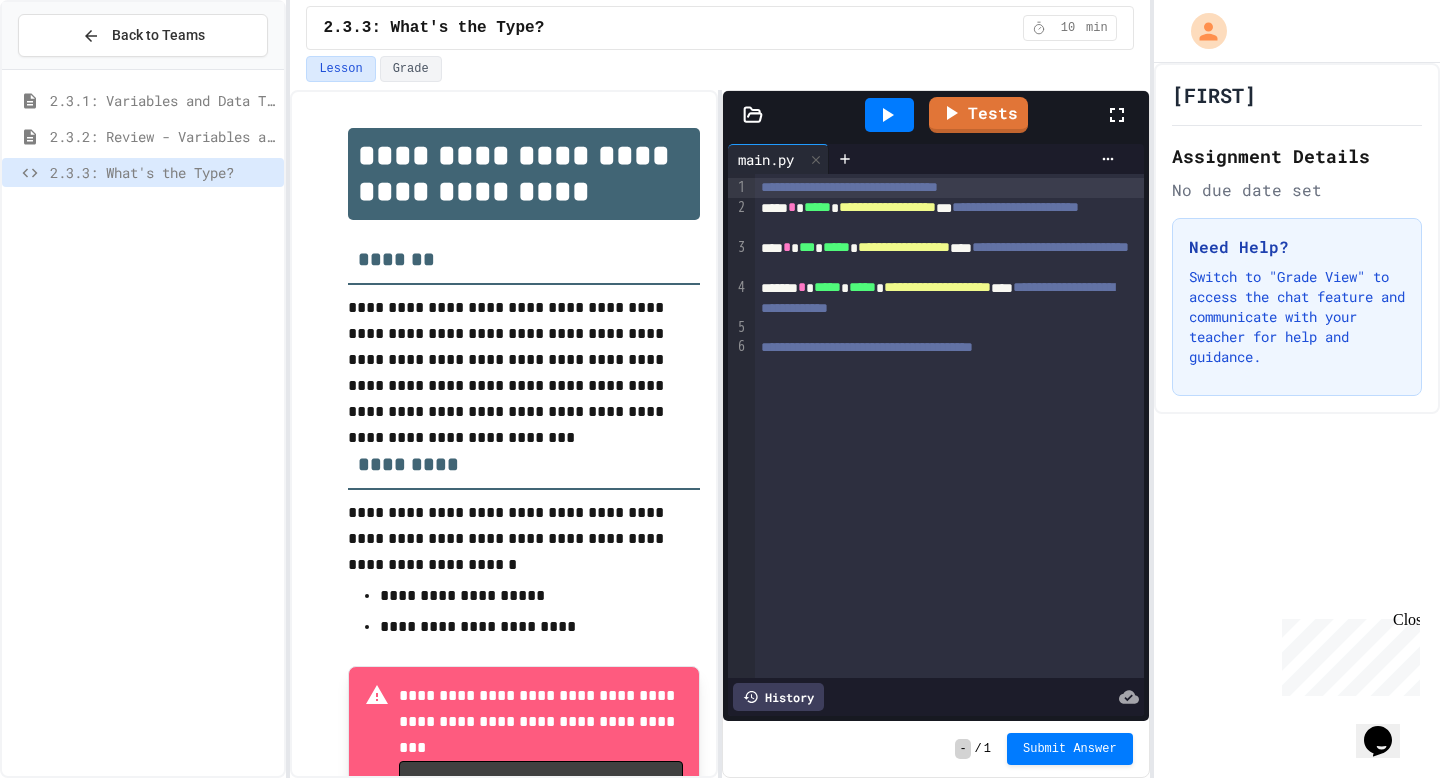 click at bounding box center (720, 778) 